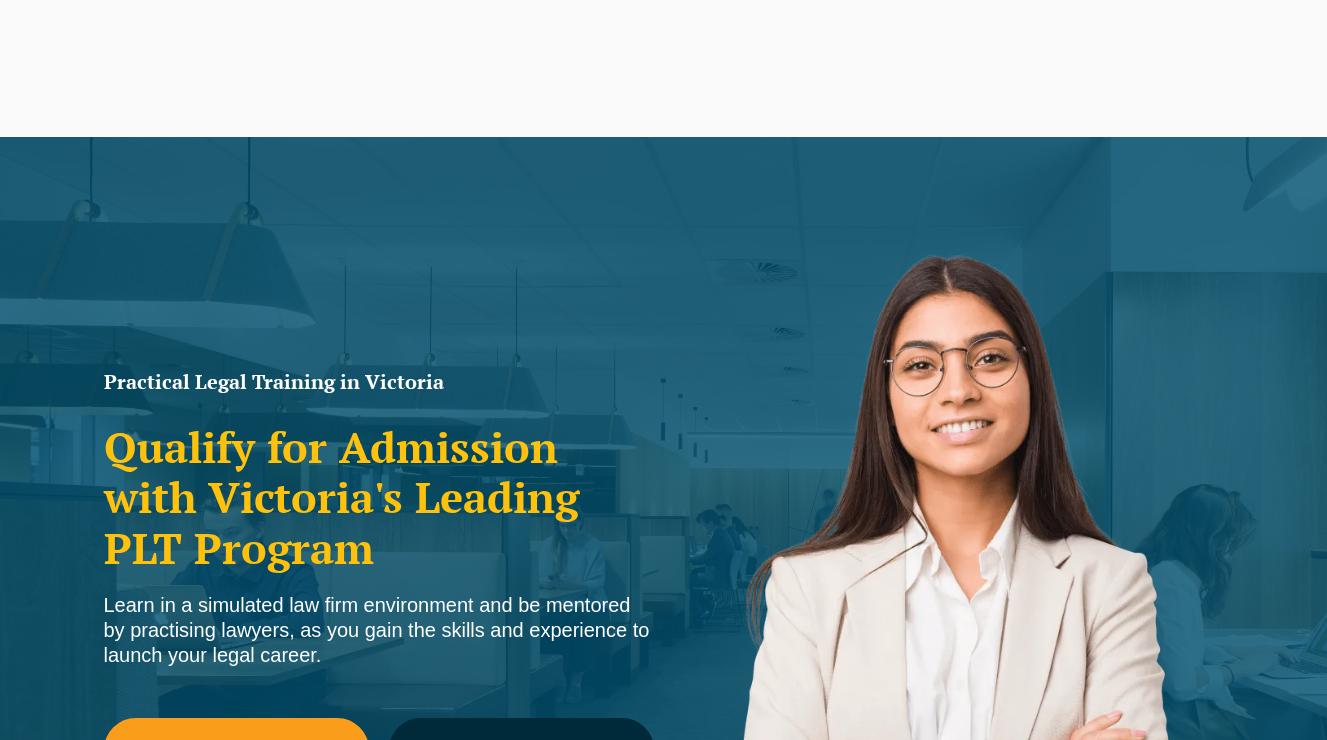 scroll, scrollTop: 463, scrollLeft: 0, axis: vertical 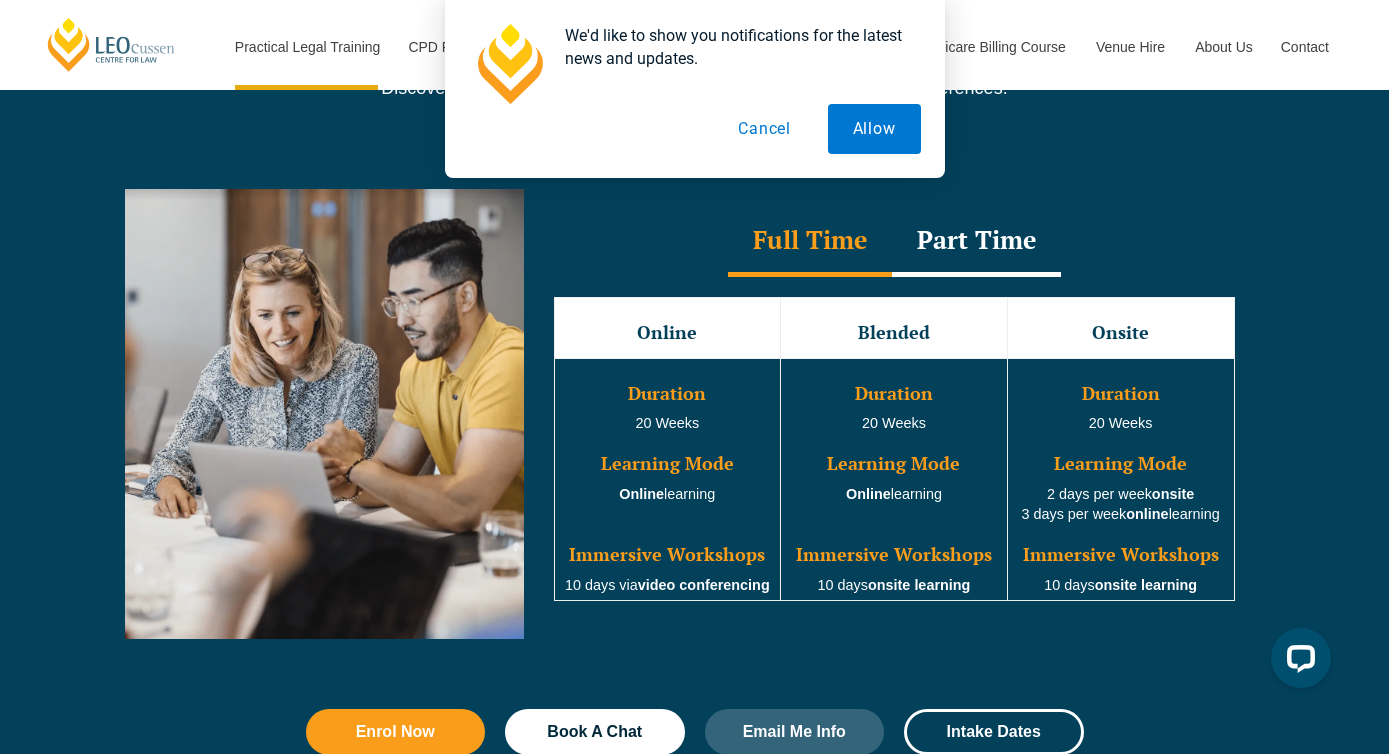 click on "Part Time" at bounding box center [976, 242] 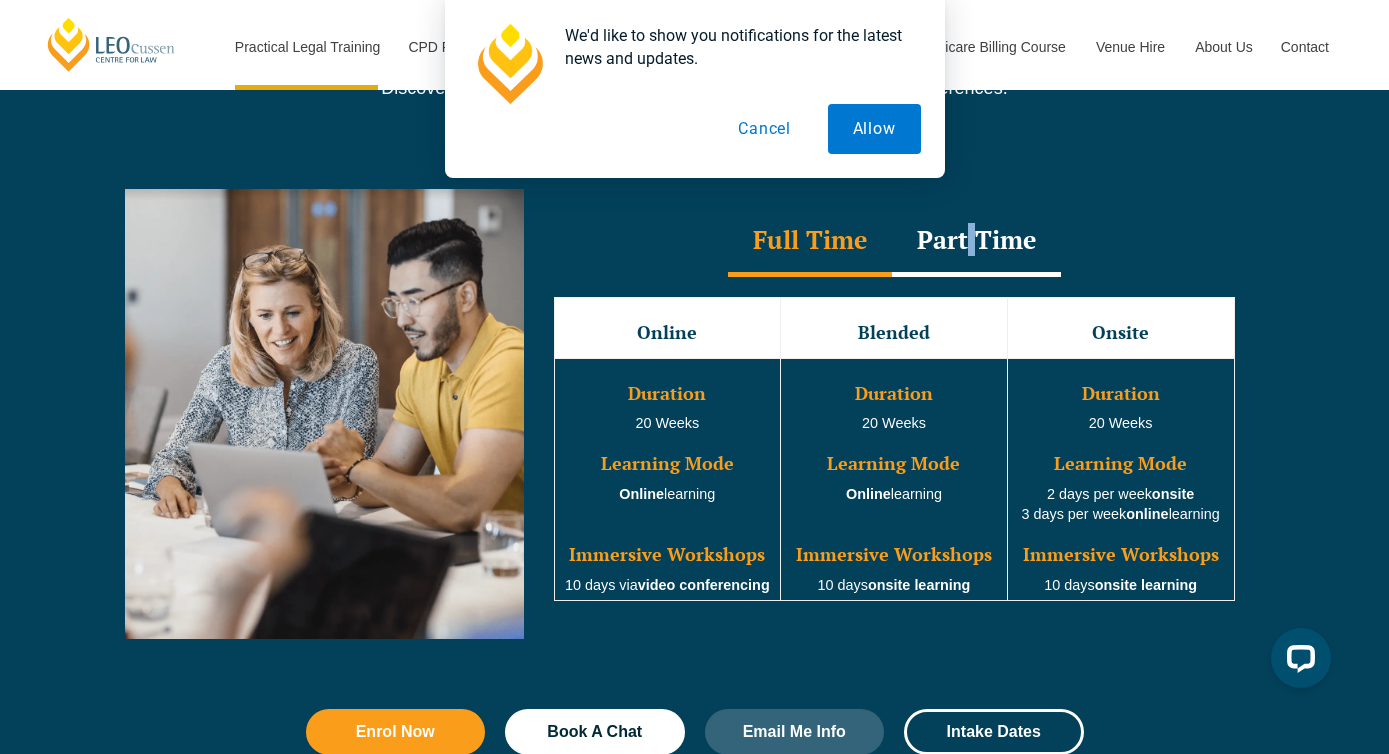 click on "Part Time" at bounding box center (976, 242) 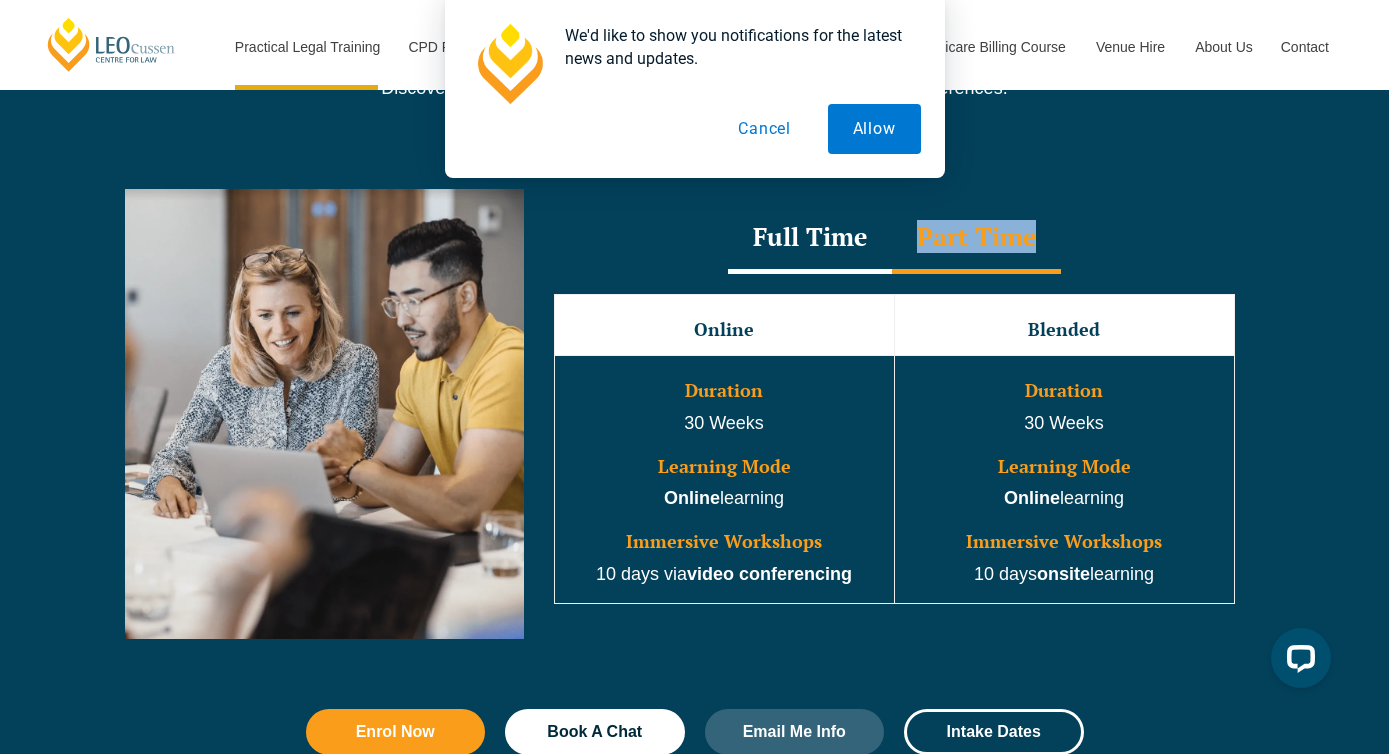 click on "Part Time" at bounding box center (976, 239) 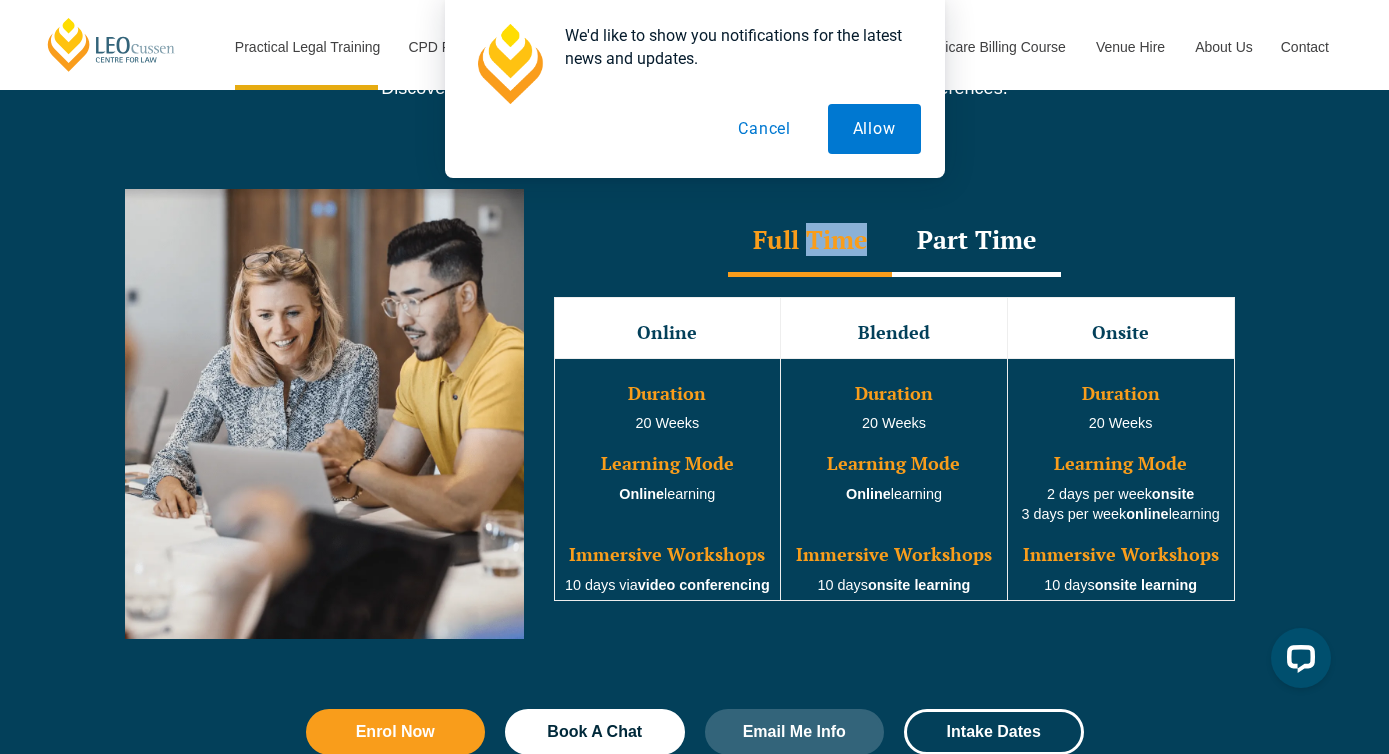 click on "Full Time" at bounding box center [810, 242] 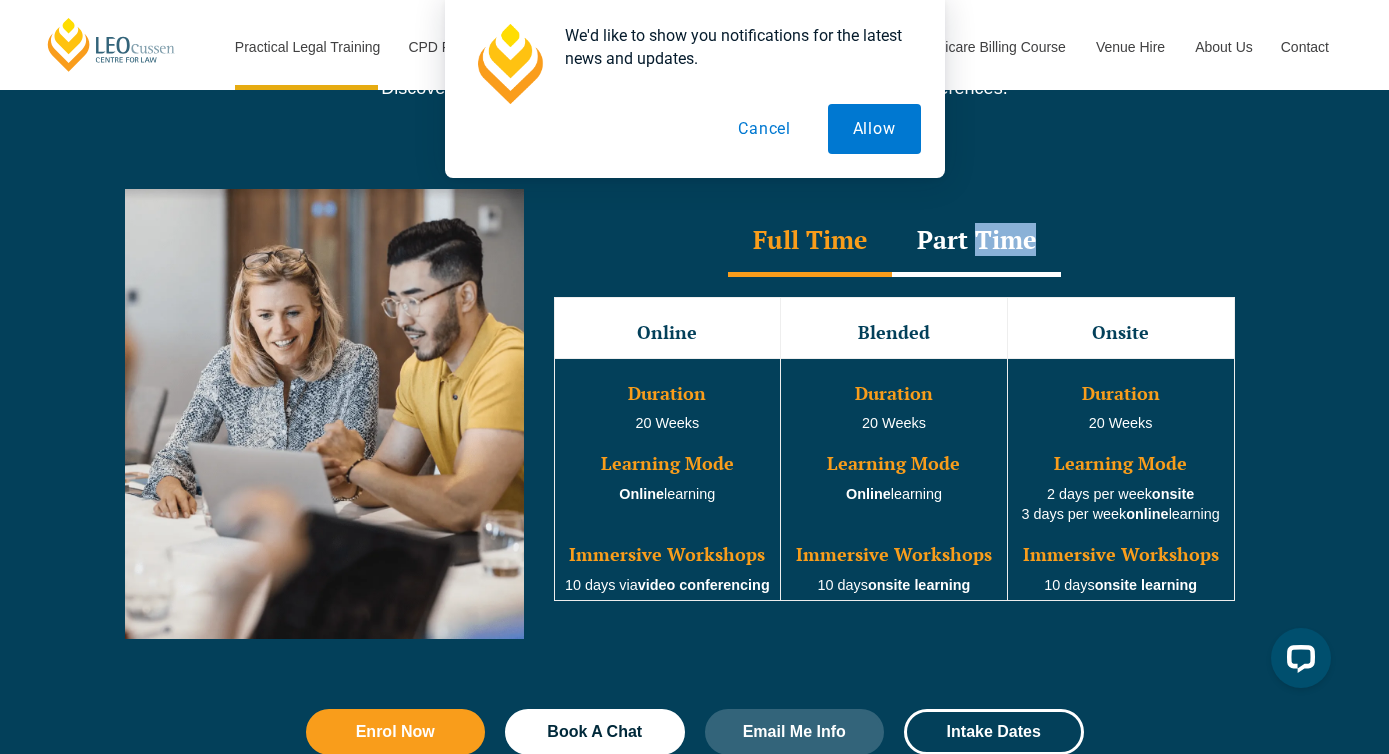 click on "Part Time" at bounding box center (976, 242) 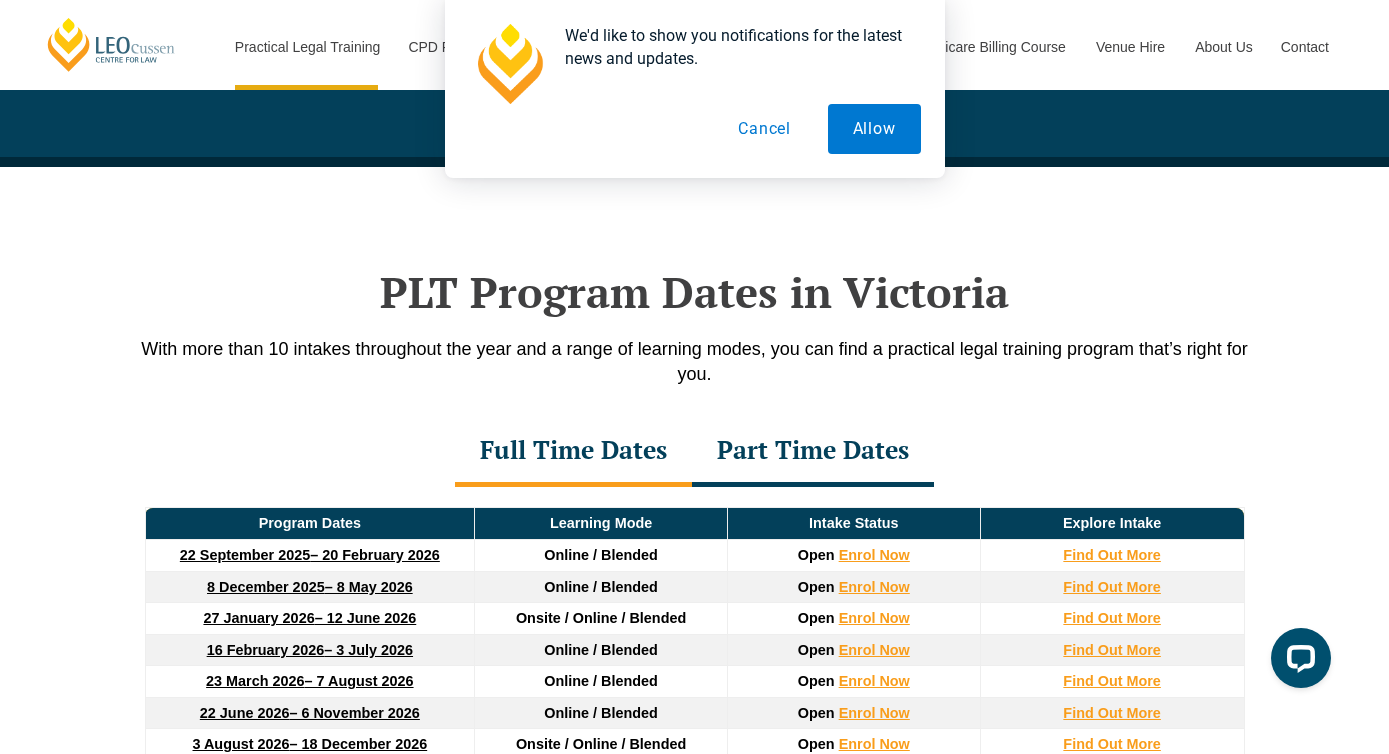 scroll, scrollTop: 2487, scrollLeft: 0, axis: vertical 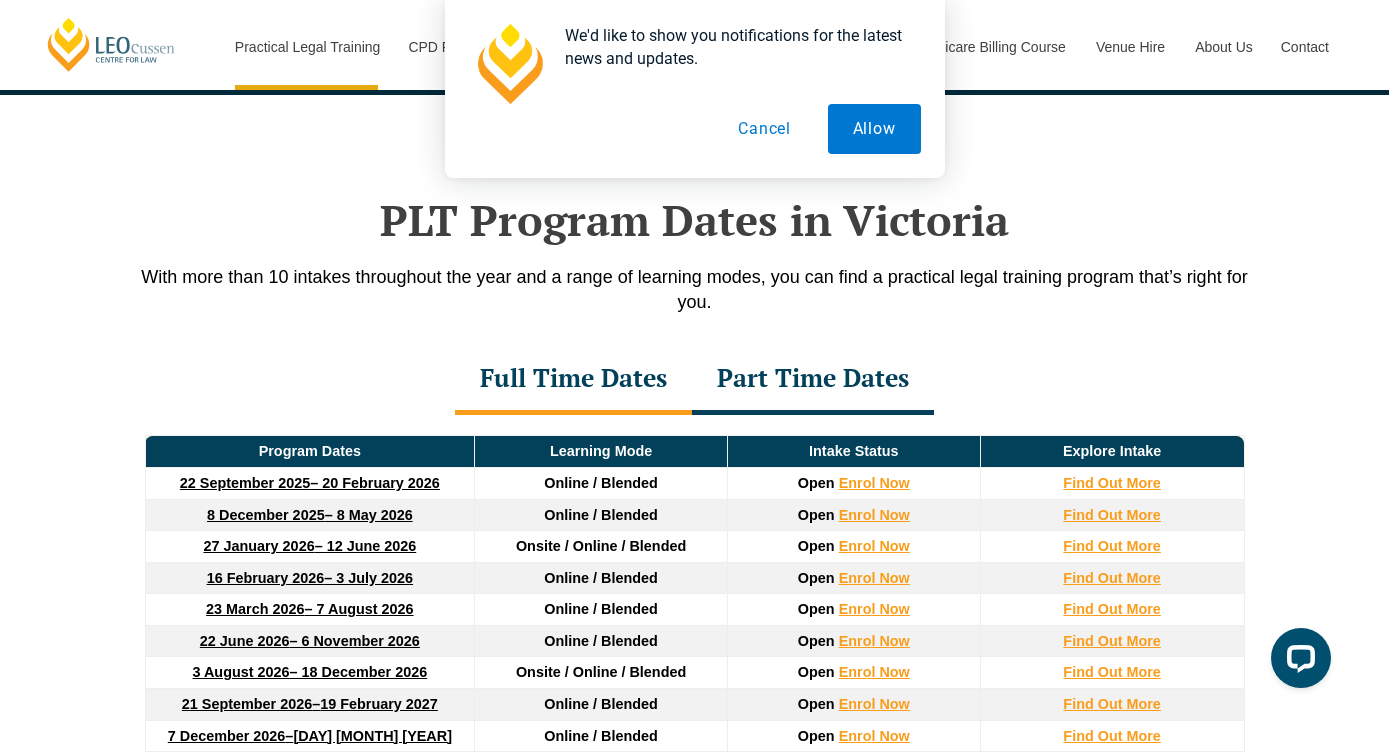click on "Part Time Dates" at bounding box center [813, 380] 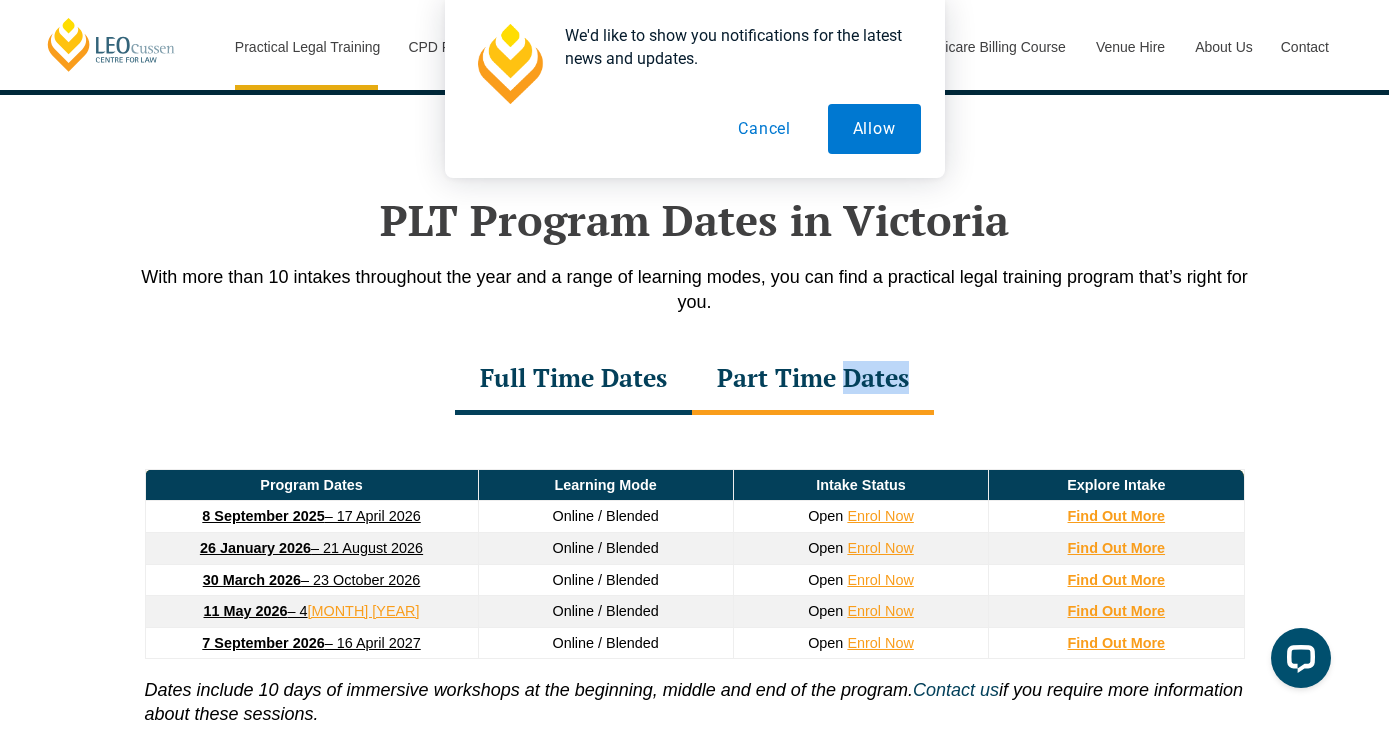 click on "Part Time Dates" at bounding box center [813, 380] 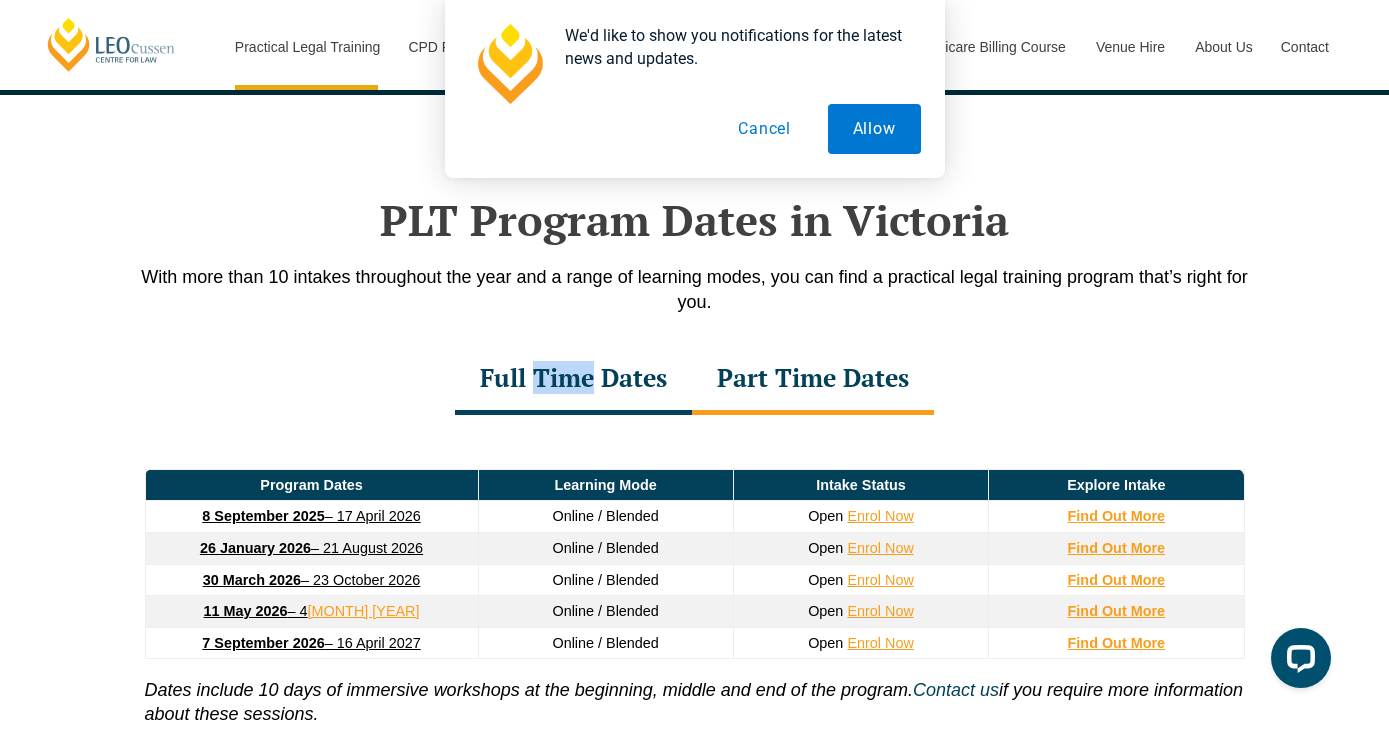 click on "Full Time Dates" at bounding box center (573, 380) 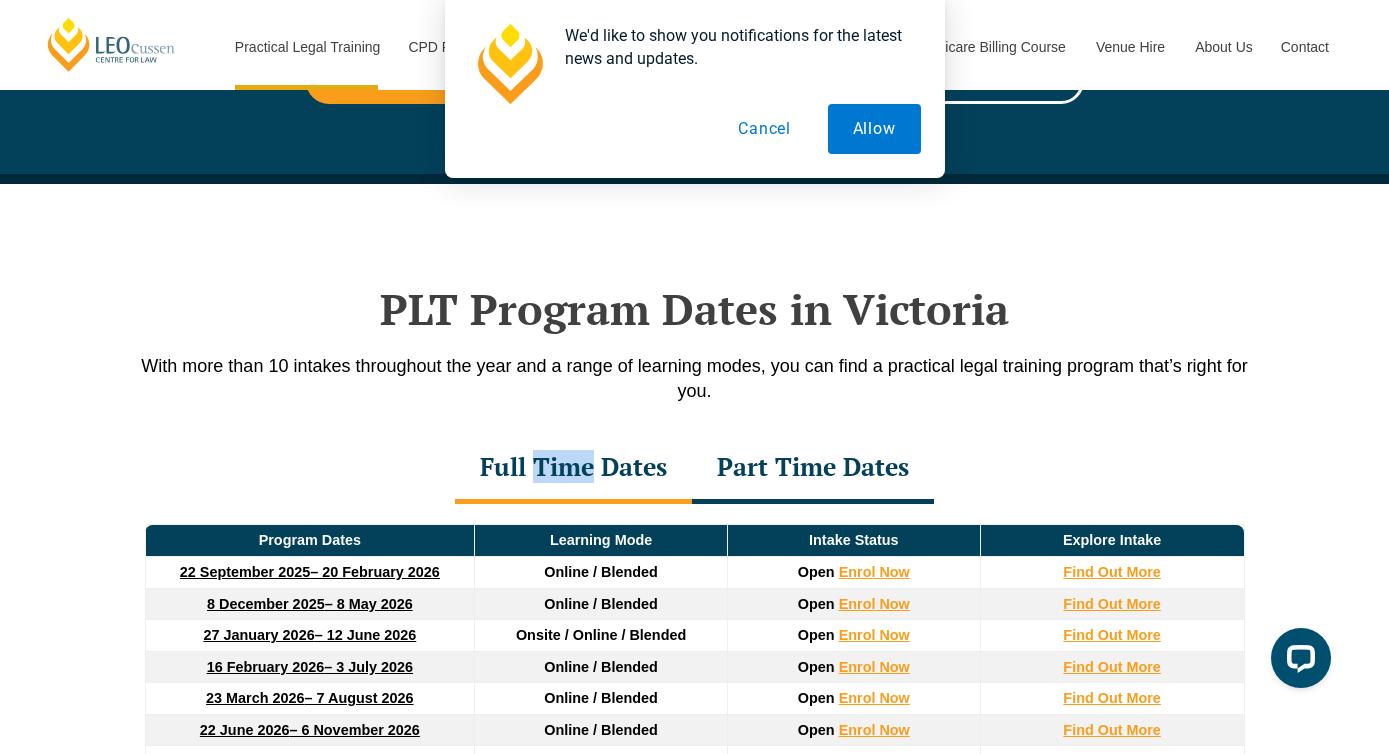 scroll, scrollTop: 2386, scrollLeft: 0, axis: vertical 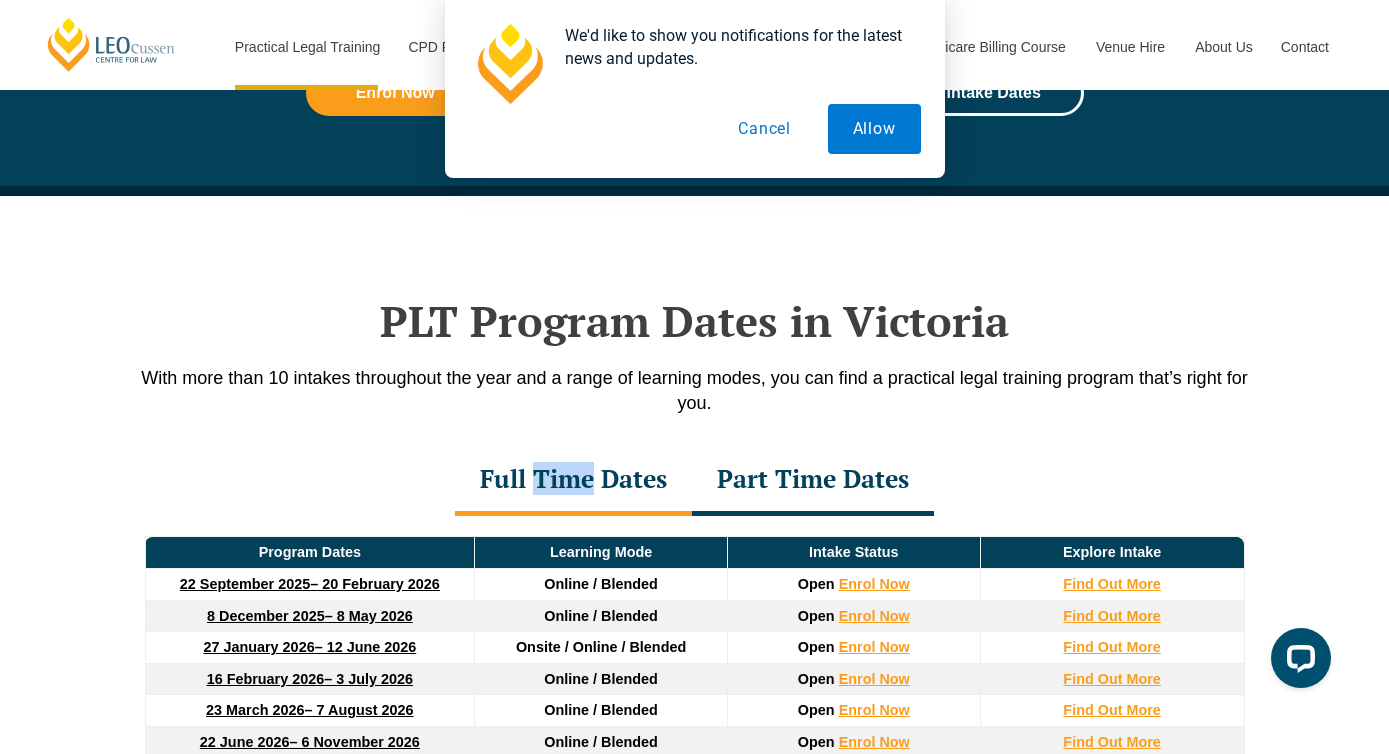 click on "Part Time Dates" at bounding box center (813, 481) 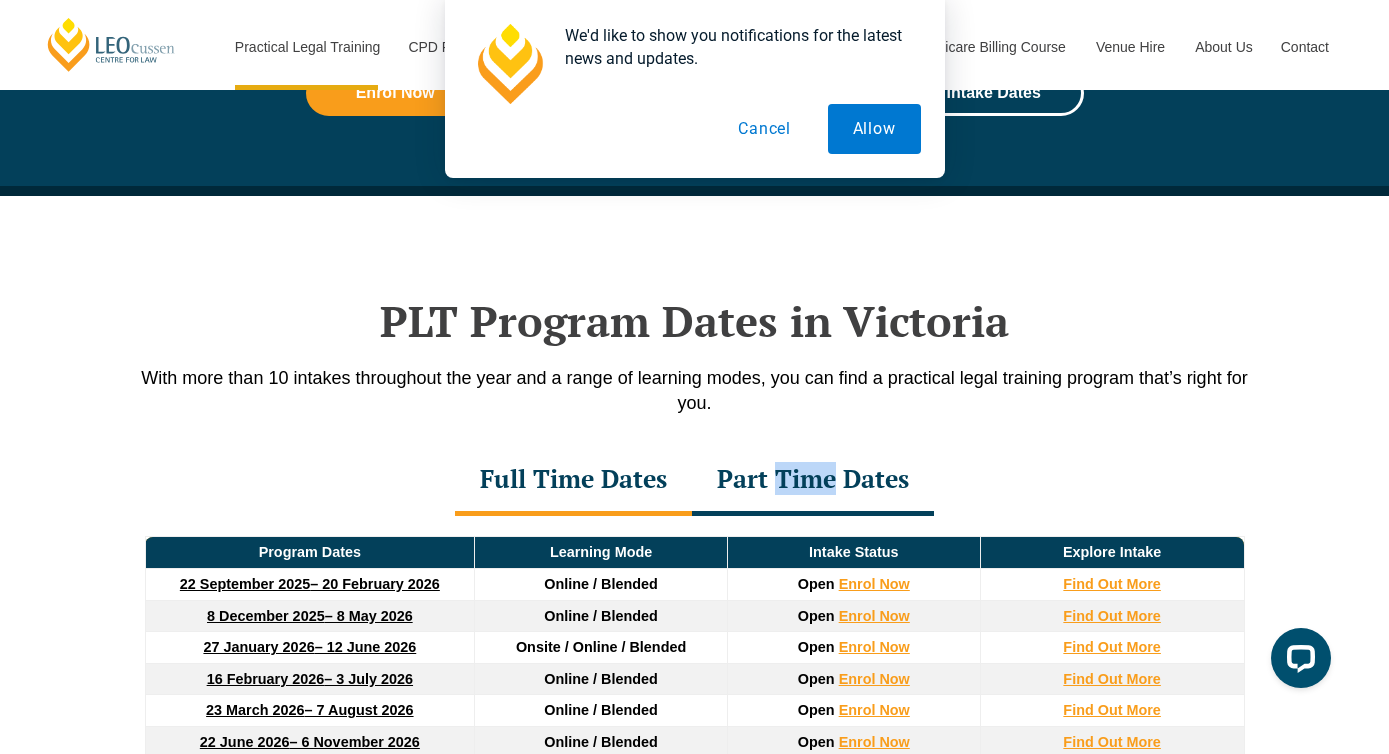 click on "Part Time Dates" at bounding box center (813, 481) 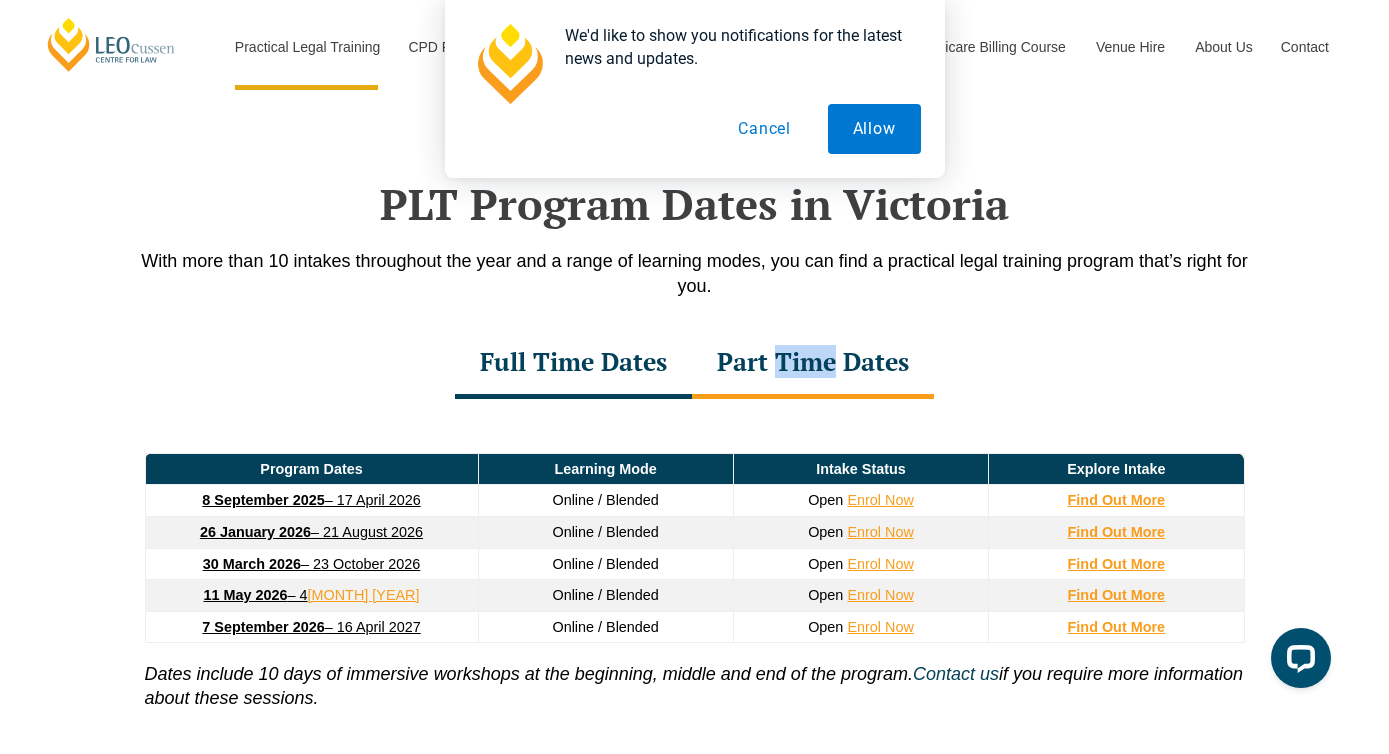 scroll, scrollTop: 2501, scrollLeft: 0, axis: vertical 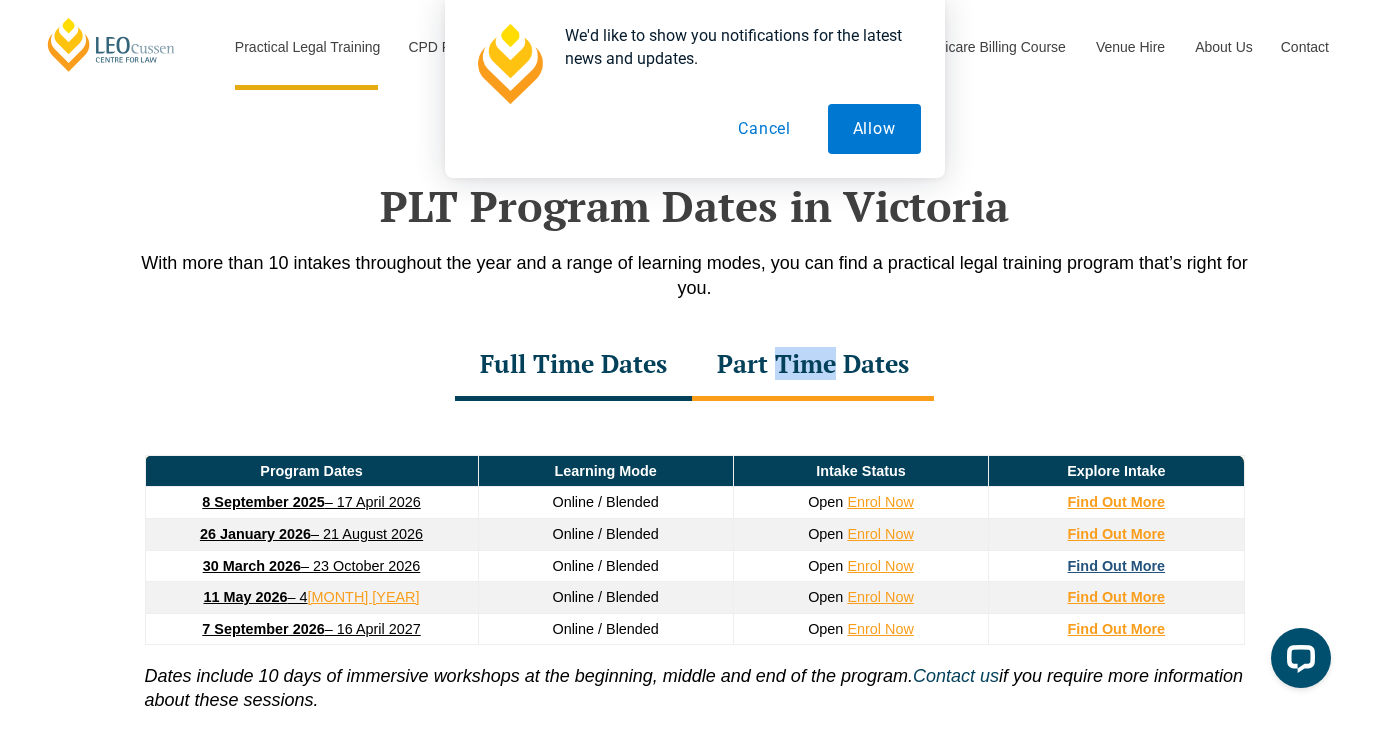 click on "Find Out More" at bounding box center [1117, 566] 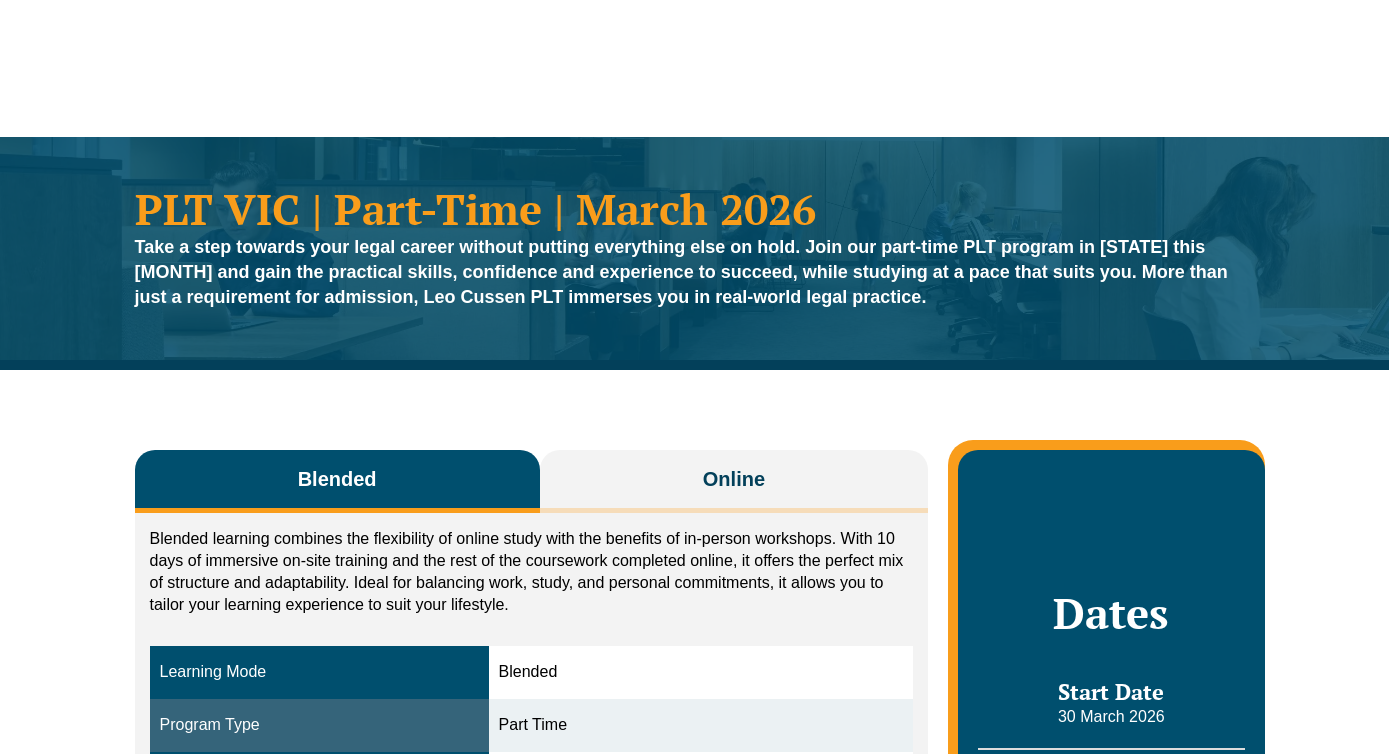 scroll, scrollTop: 121, scrollLeft: 0, axis: vertical 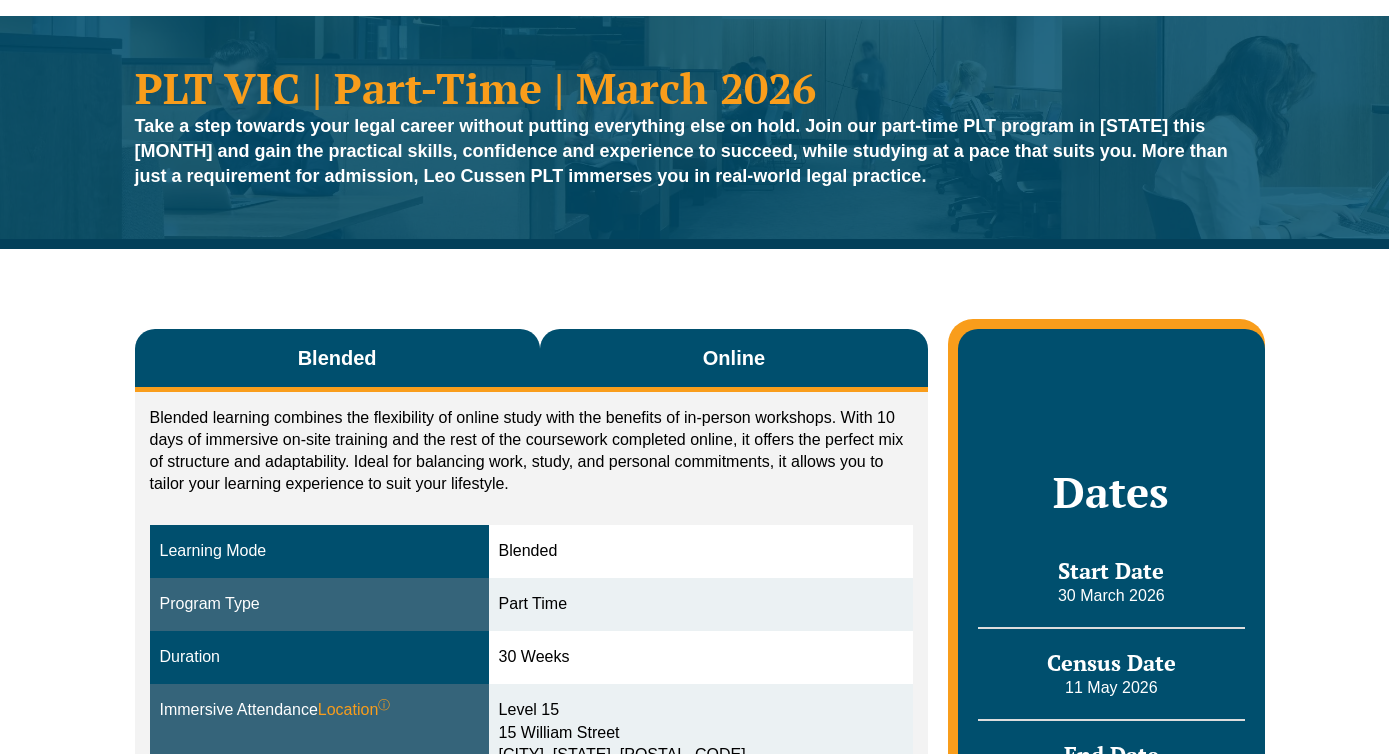 click on "Online" at bounding box center (734, 360) 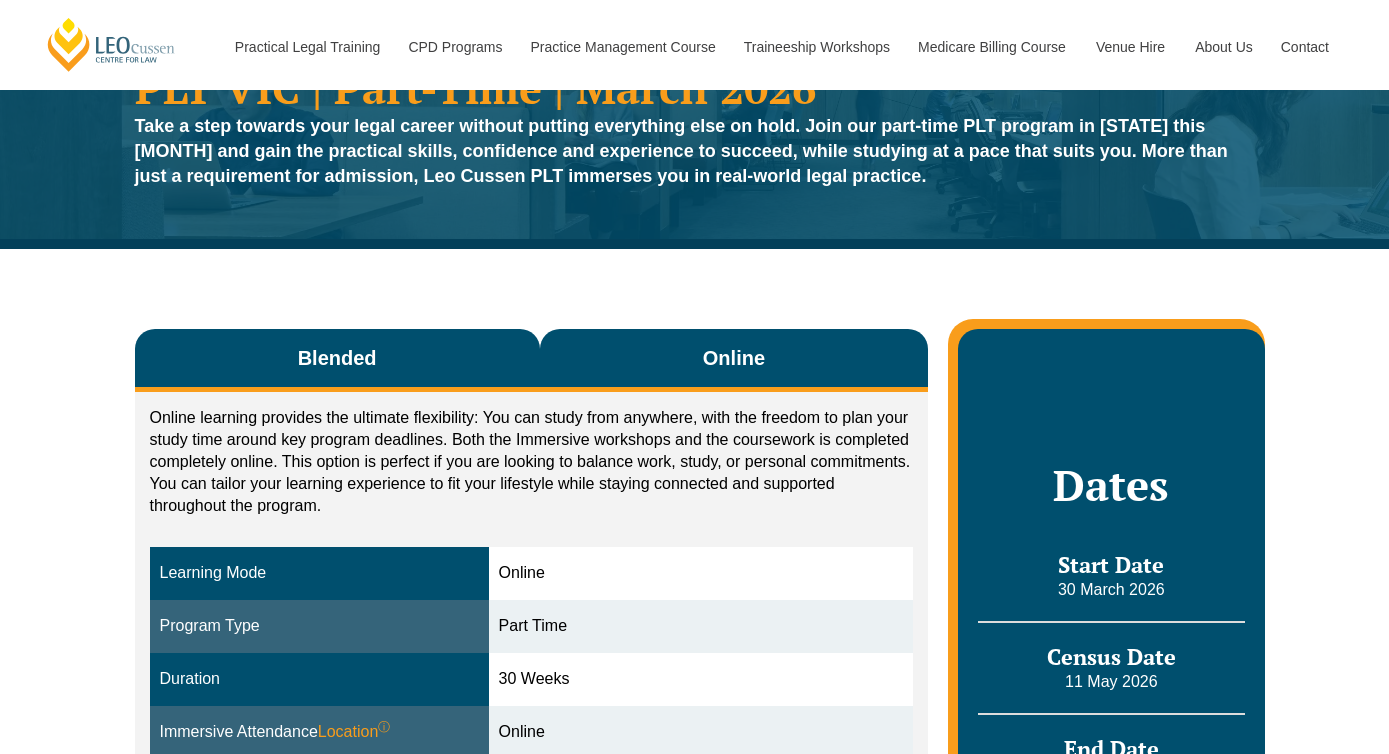 click on "Blended" at bounding box center (337, 360) 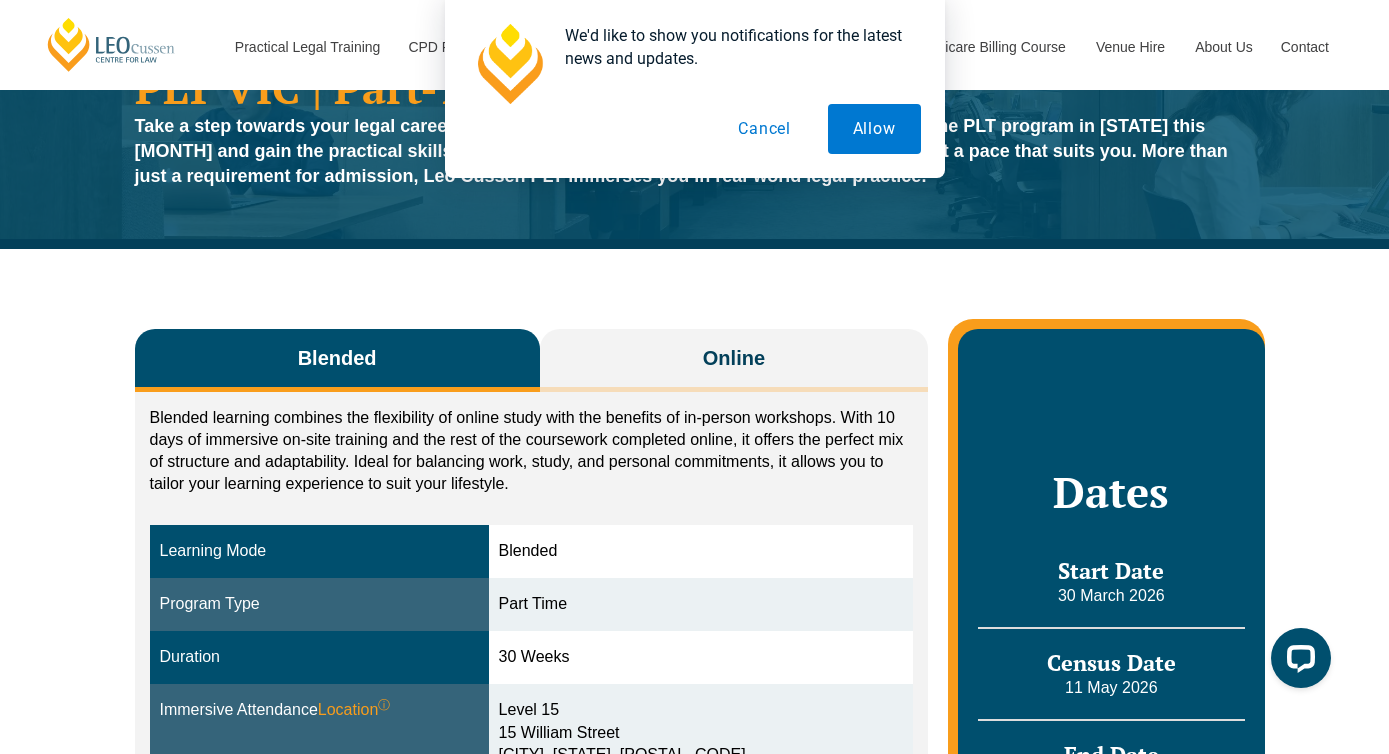 scroll, scrollTop: 0, scrollLeft: 0, axis: both 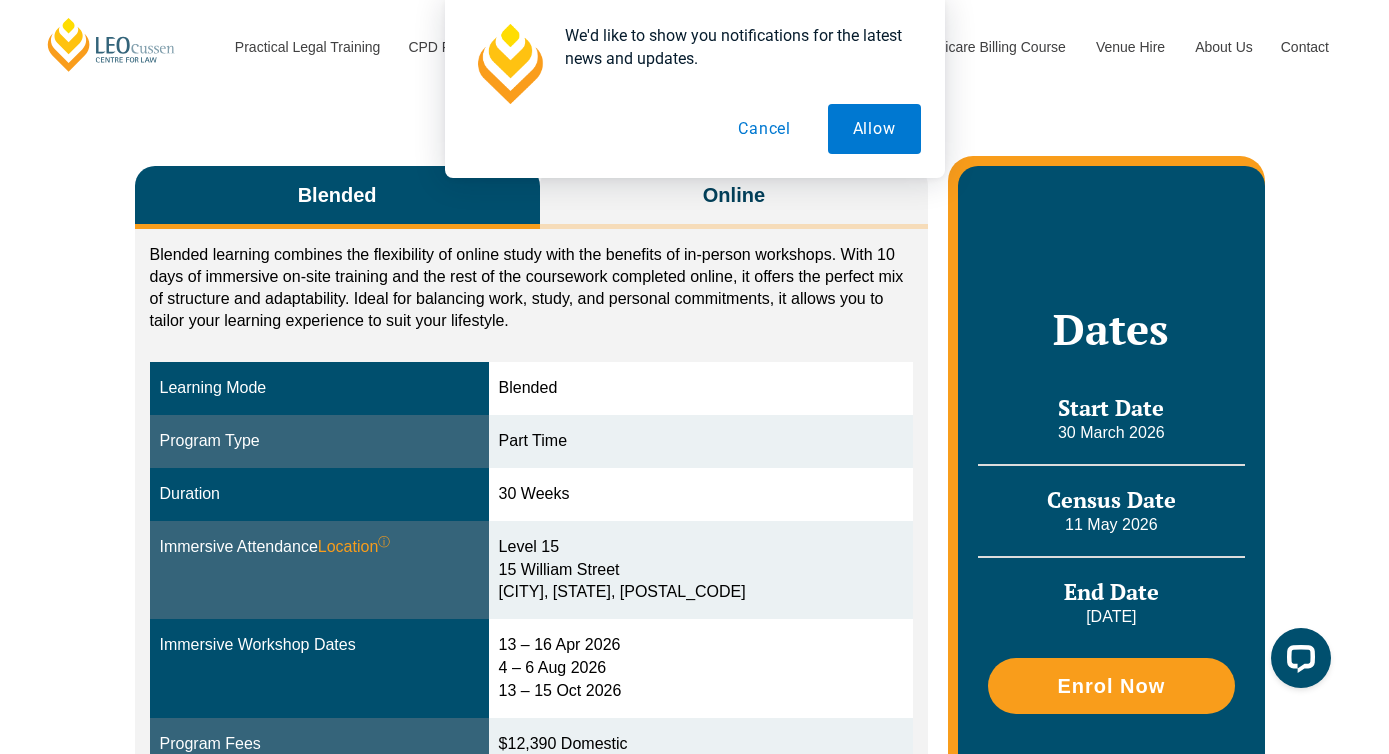 click on "Cancel" at bounding box center (764, 129) 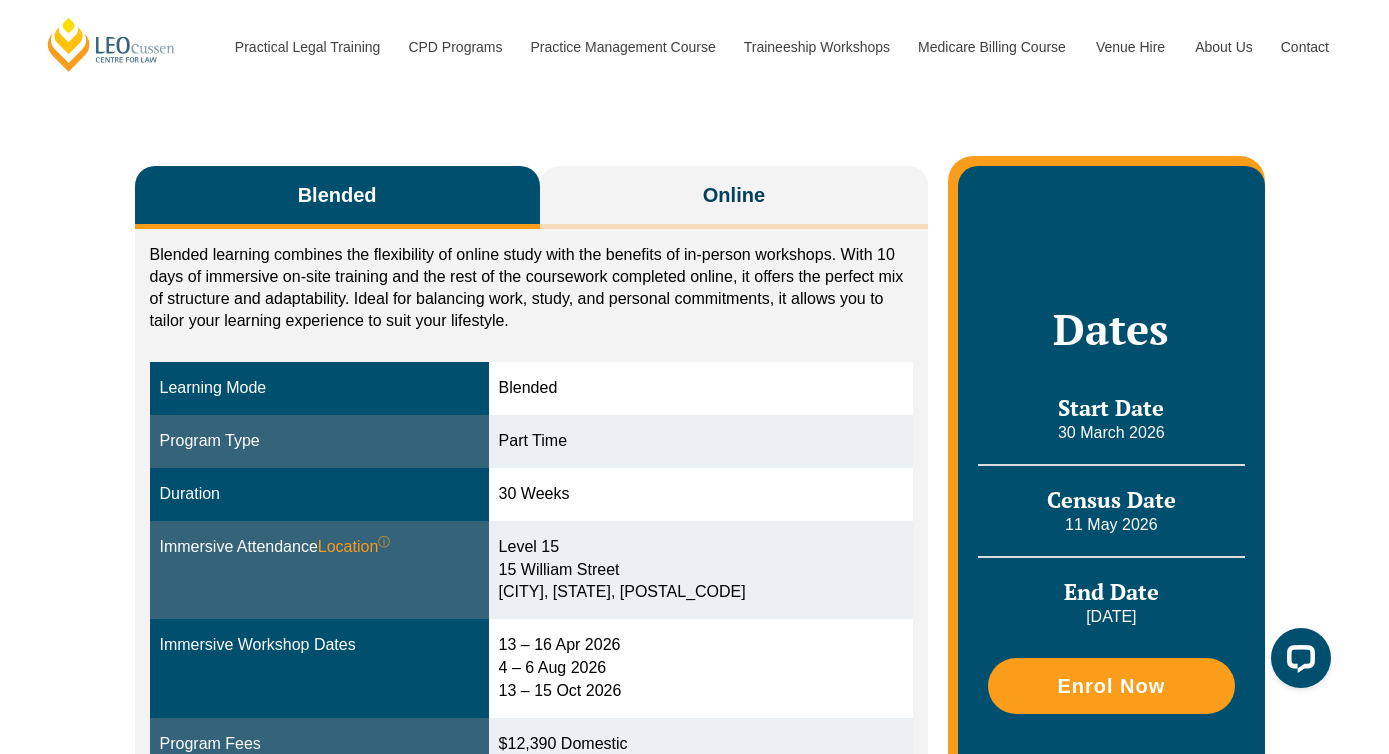 click on "We'd like to show you notifications for the latest news and updates. Allow Cancel" at bounding box center (694, 89) 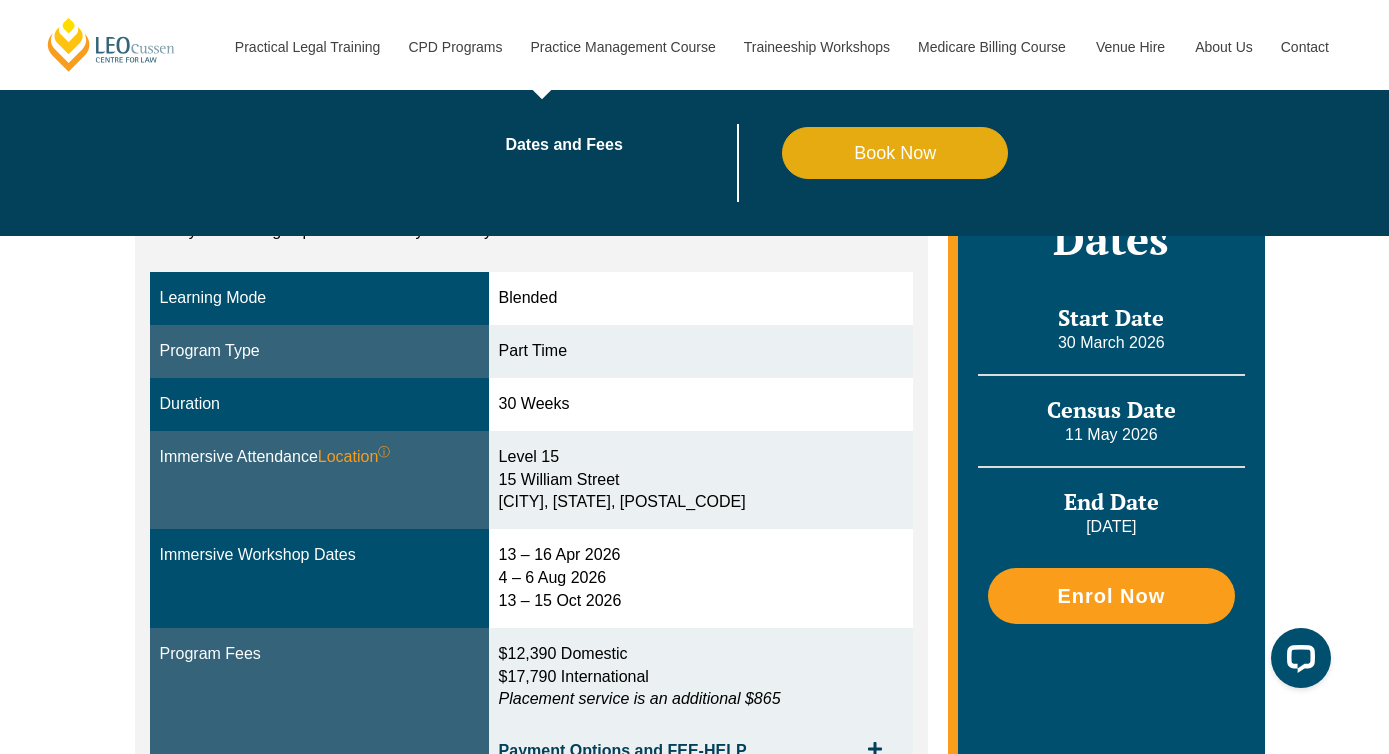 scroll, scrollTop: 375, scrollLeft: 0, axis: vertical 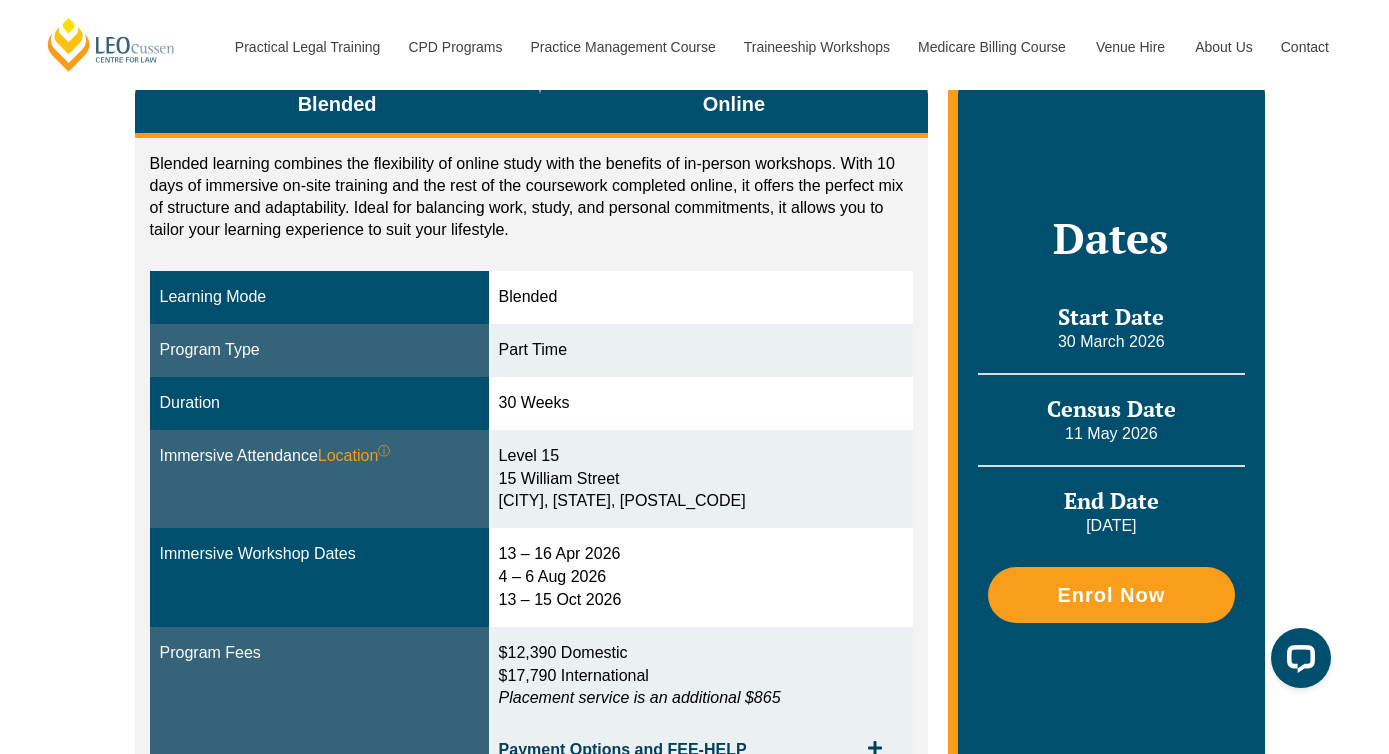 click on "Online" at bounding box center [734, 104] 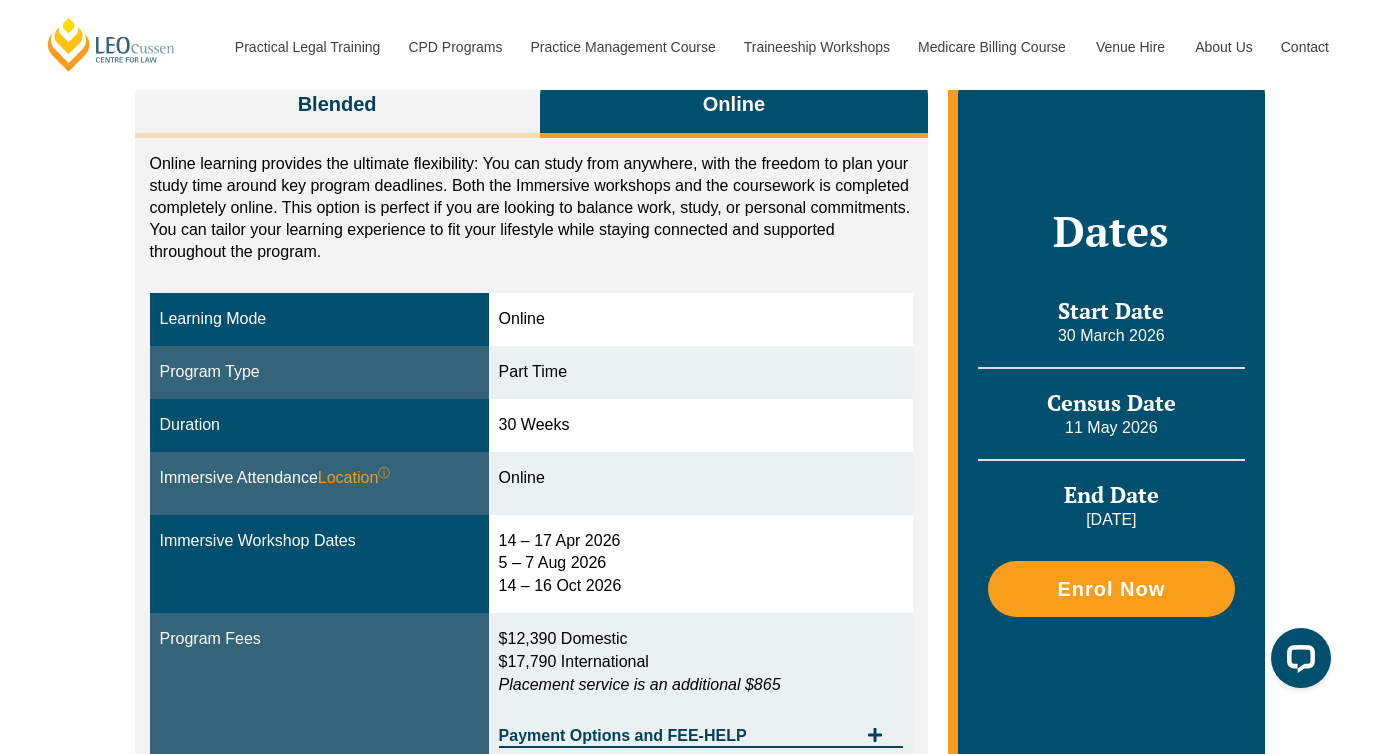 click on "Online" at bounding box center (734, 104) 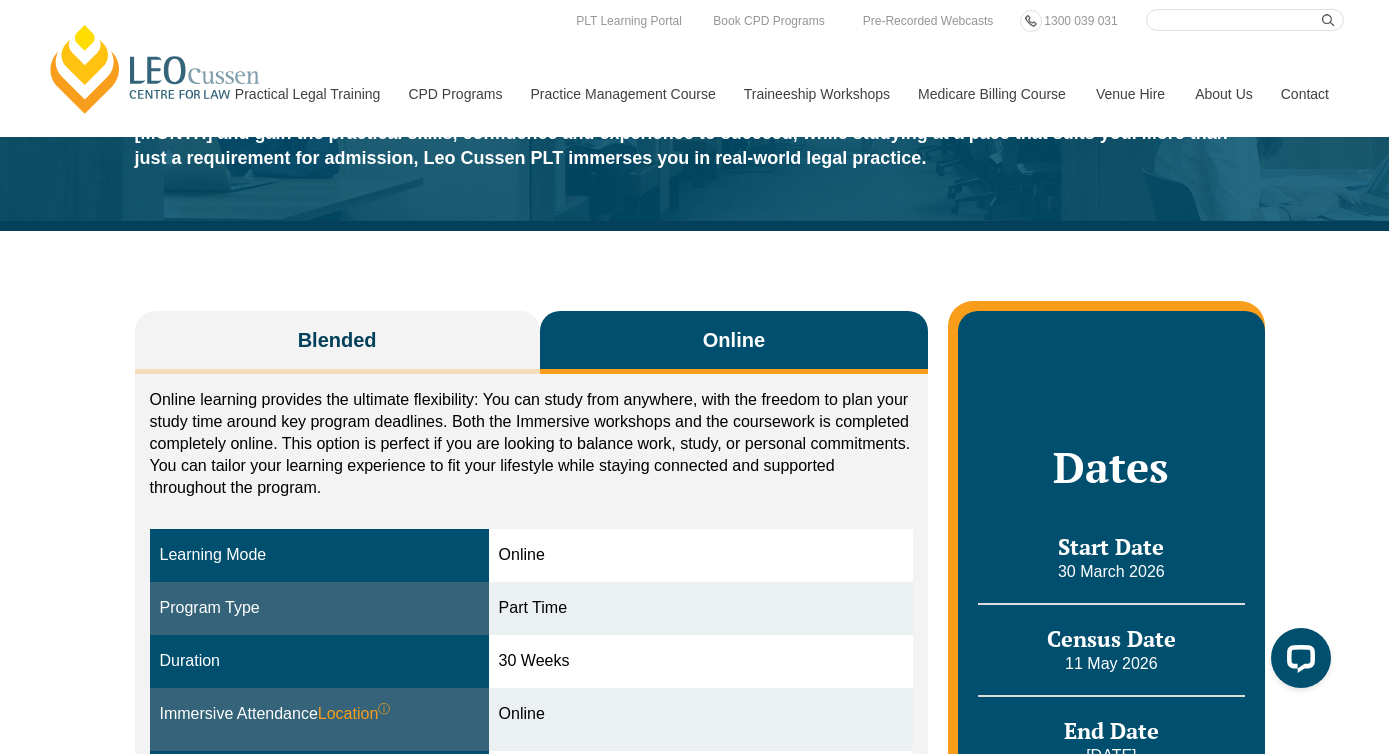 scroll, scrollTop: 0, scrollLeft: 0, axis: both 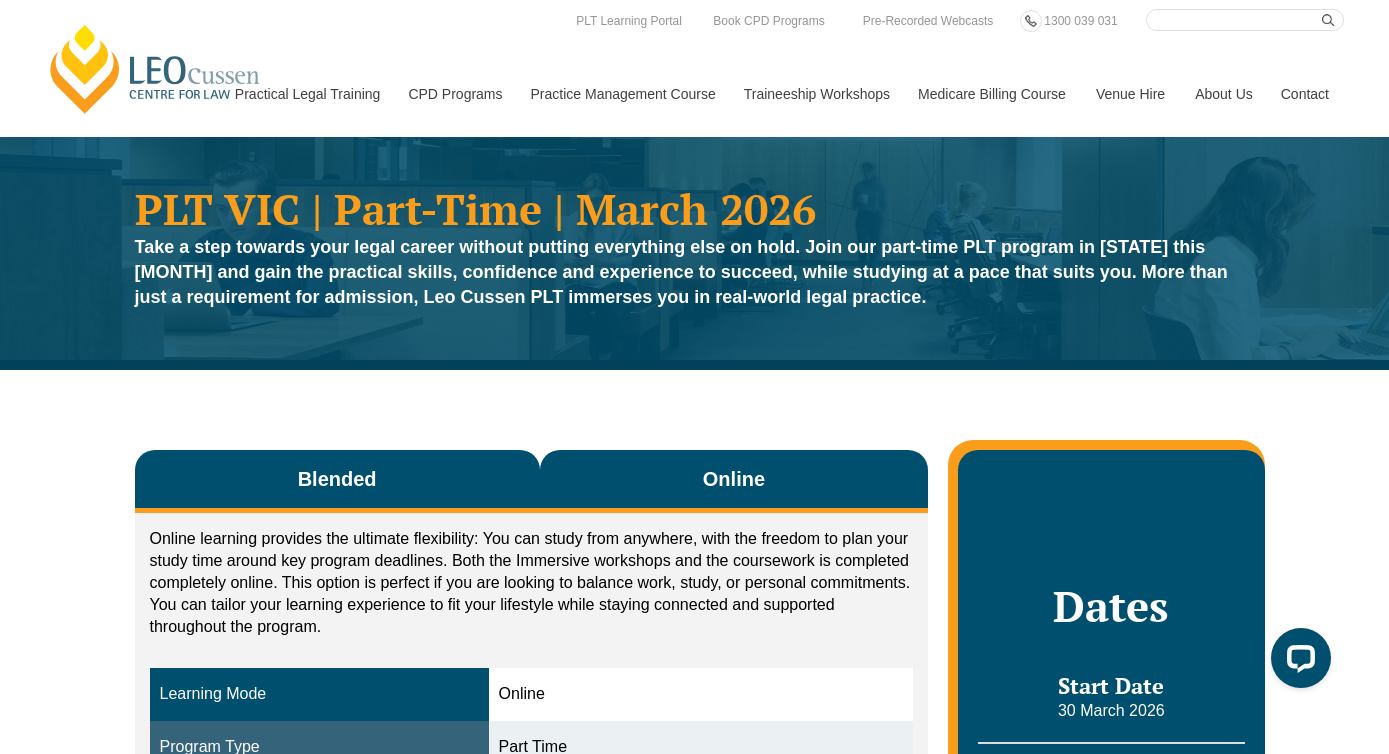 click on "Blended" at bounding box center (337, 479) 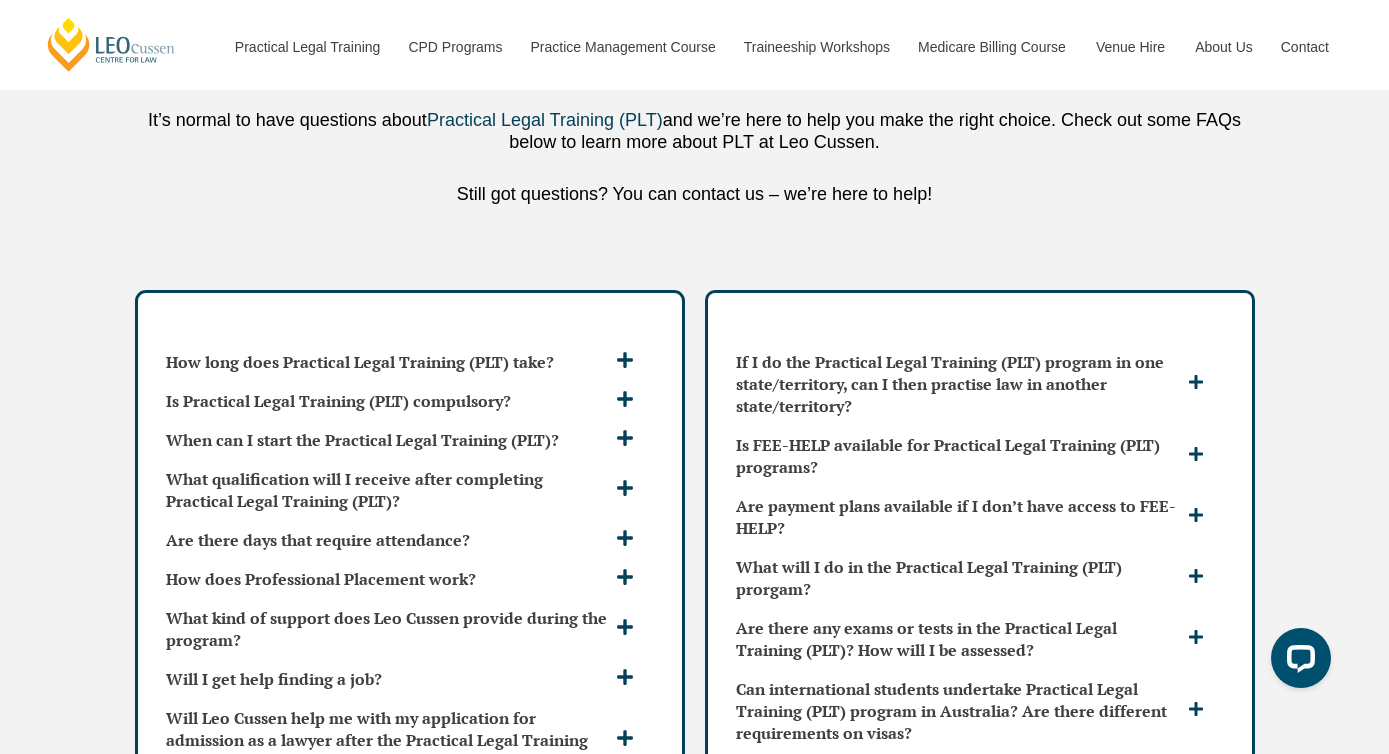 scroll, scrollTop: 5140, scrollLeft: 0, axis: vertical 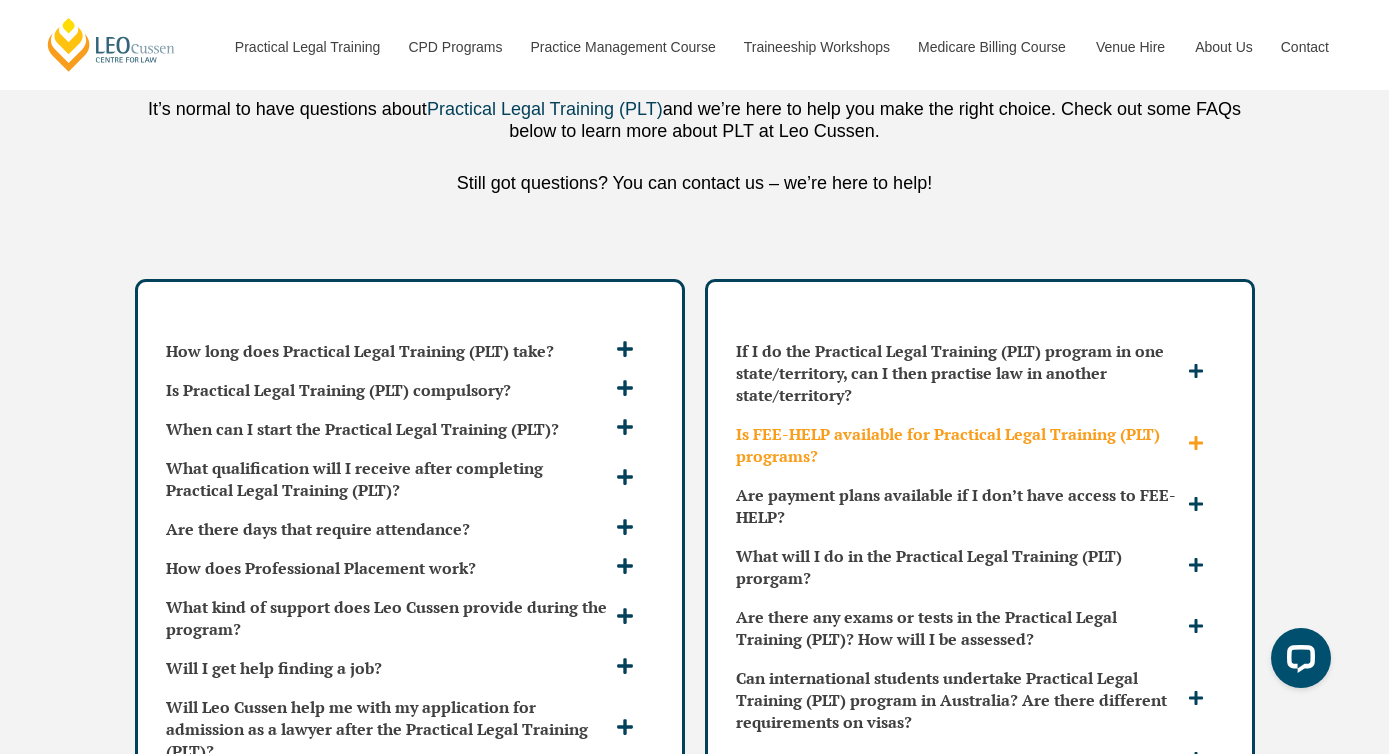 click 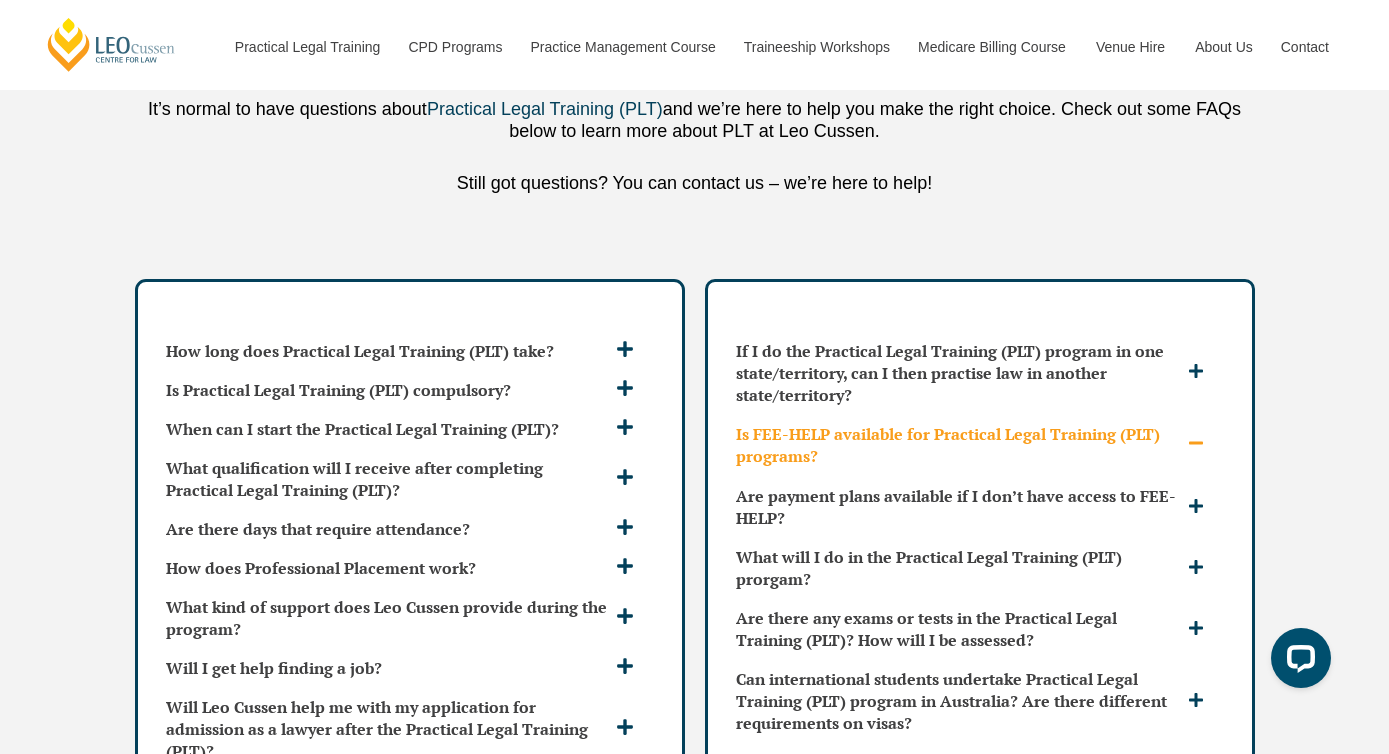 click 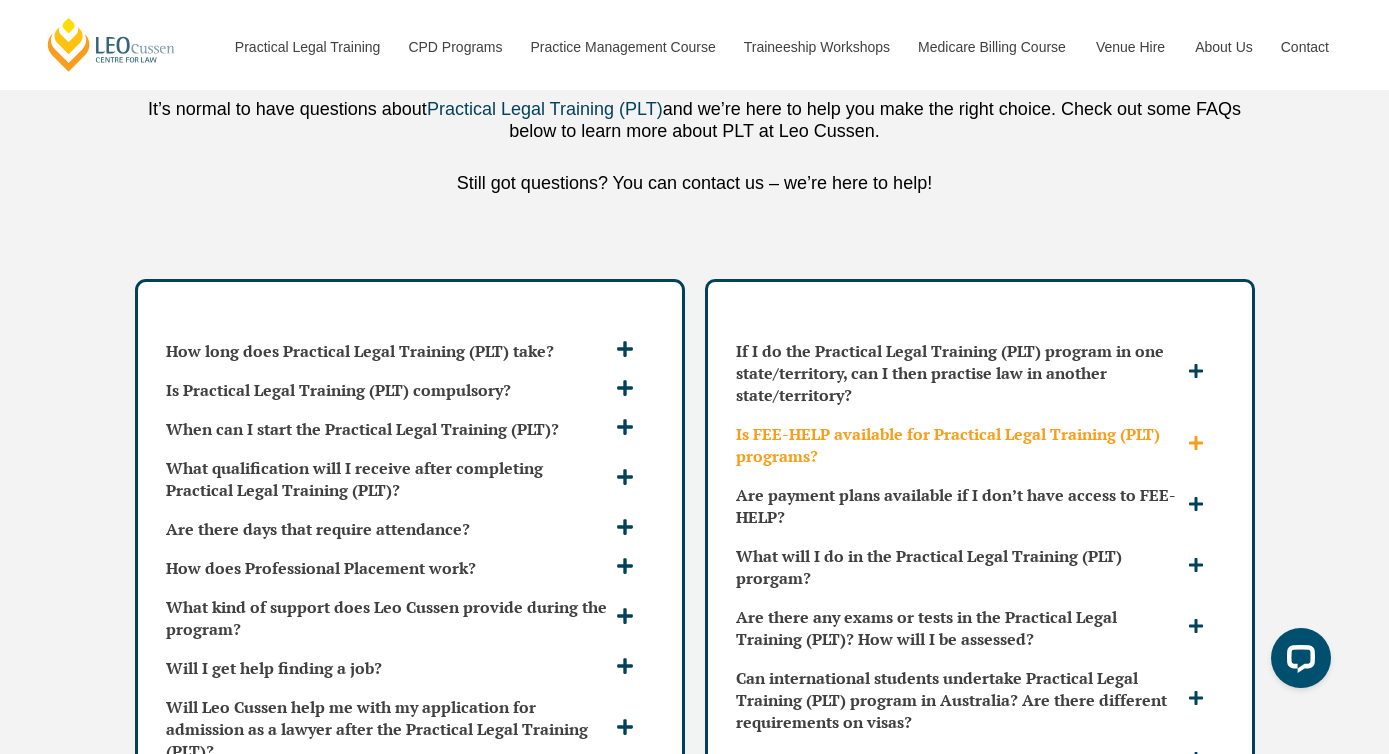 click 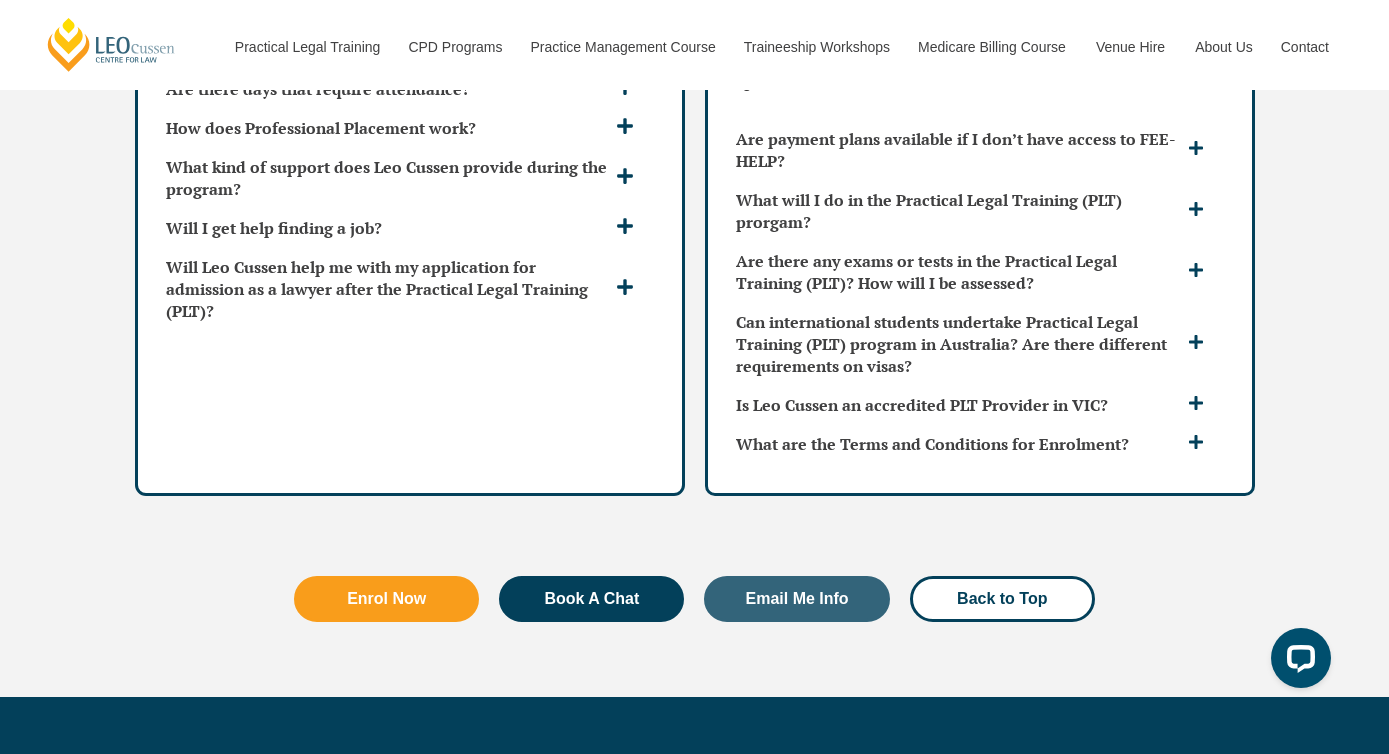 scroll, scrollTop: 5587, scrollLeft: 0, axis: vertical 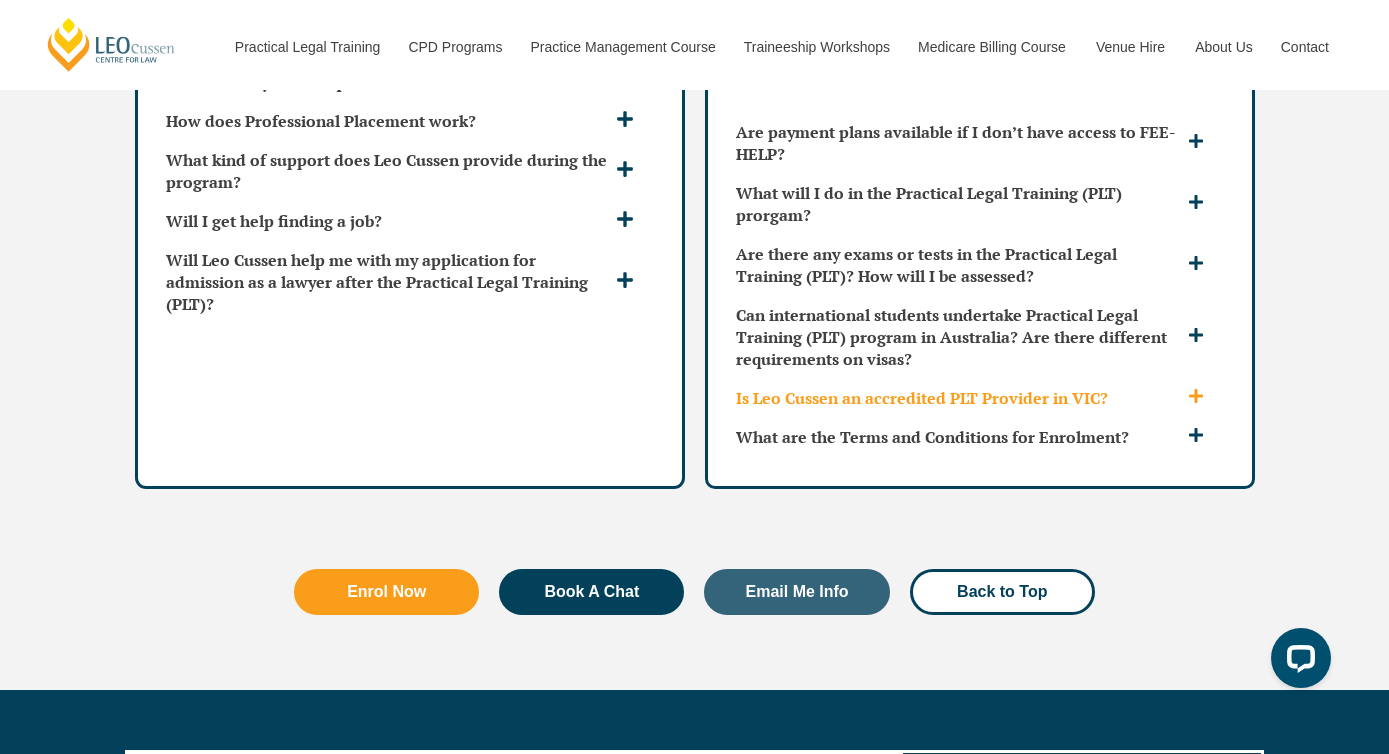 click 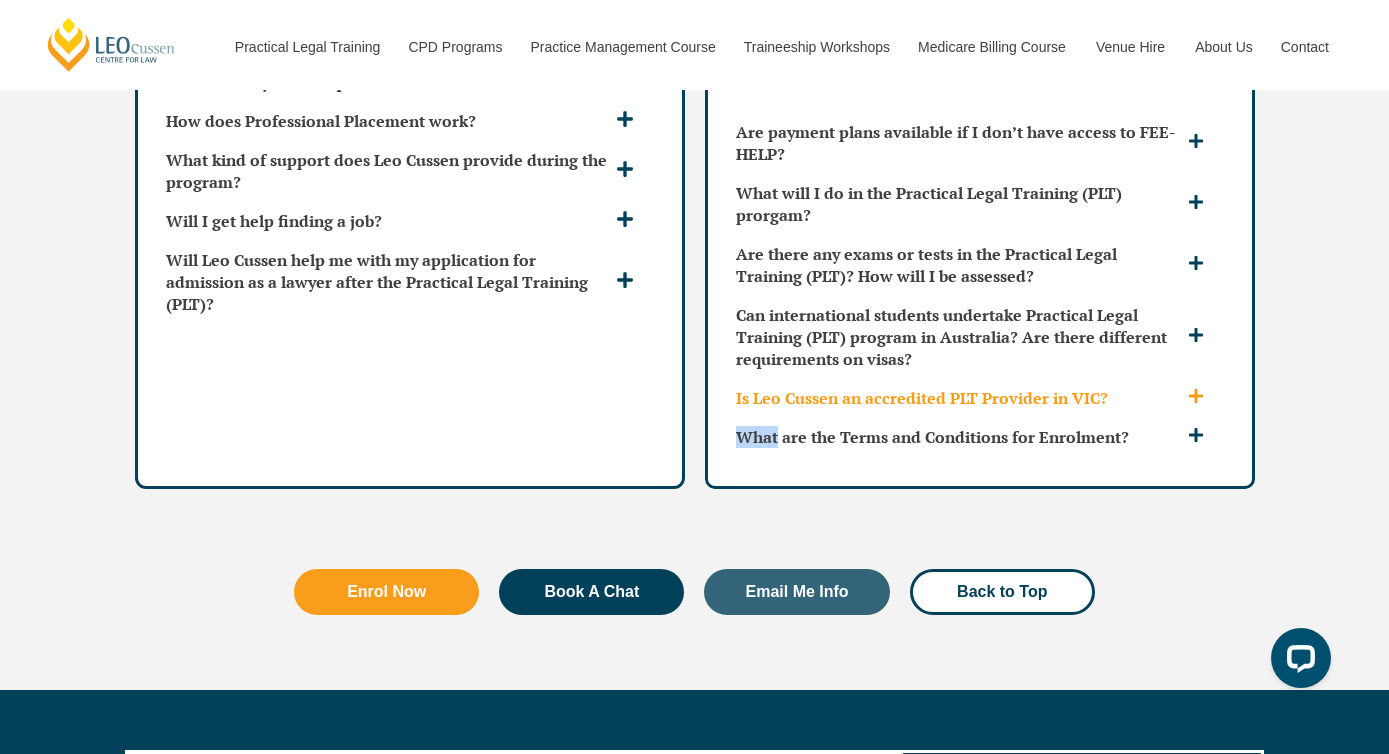 click at bounding box center [0, 0] 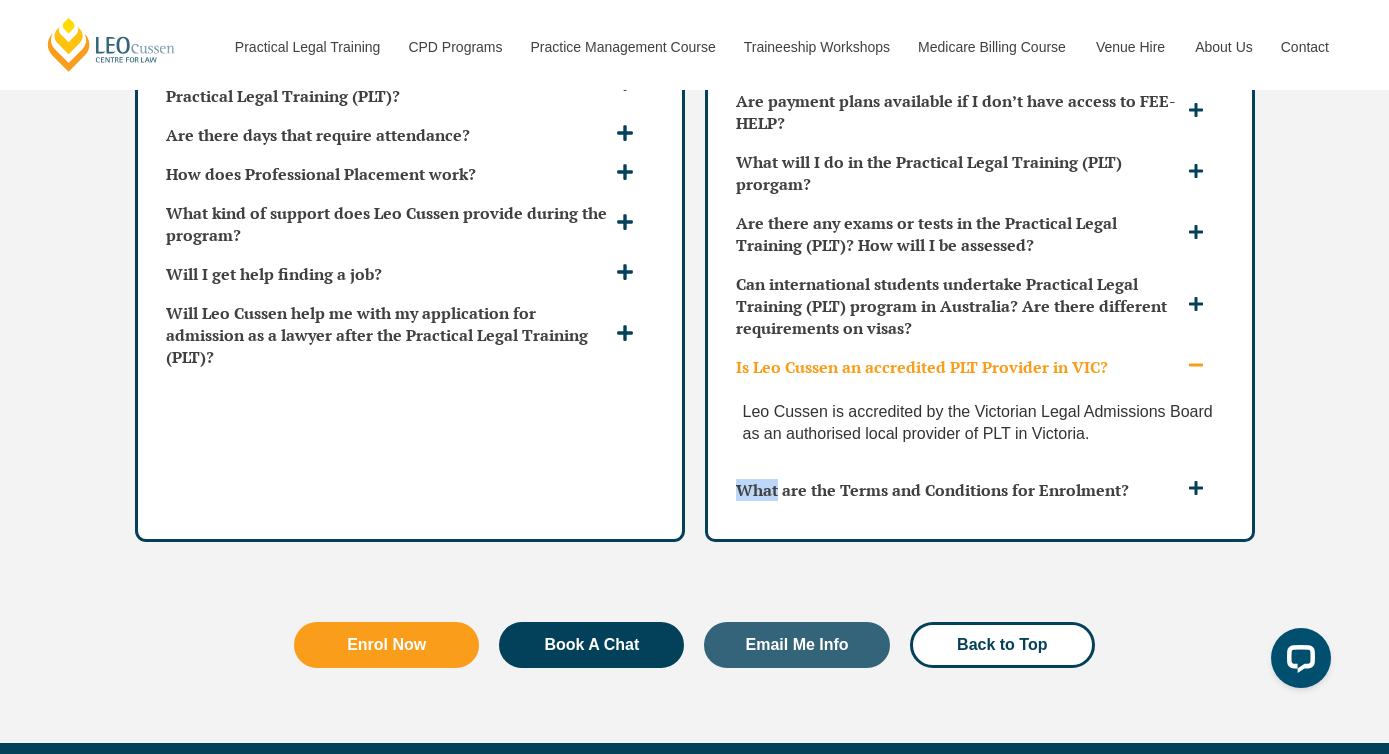 scroll, scrollTop: 5523, scrollLeft: 0, axis: vertical 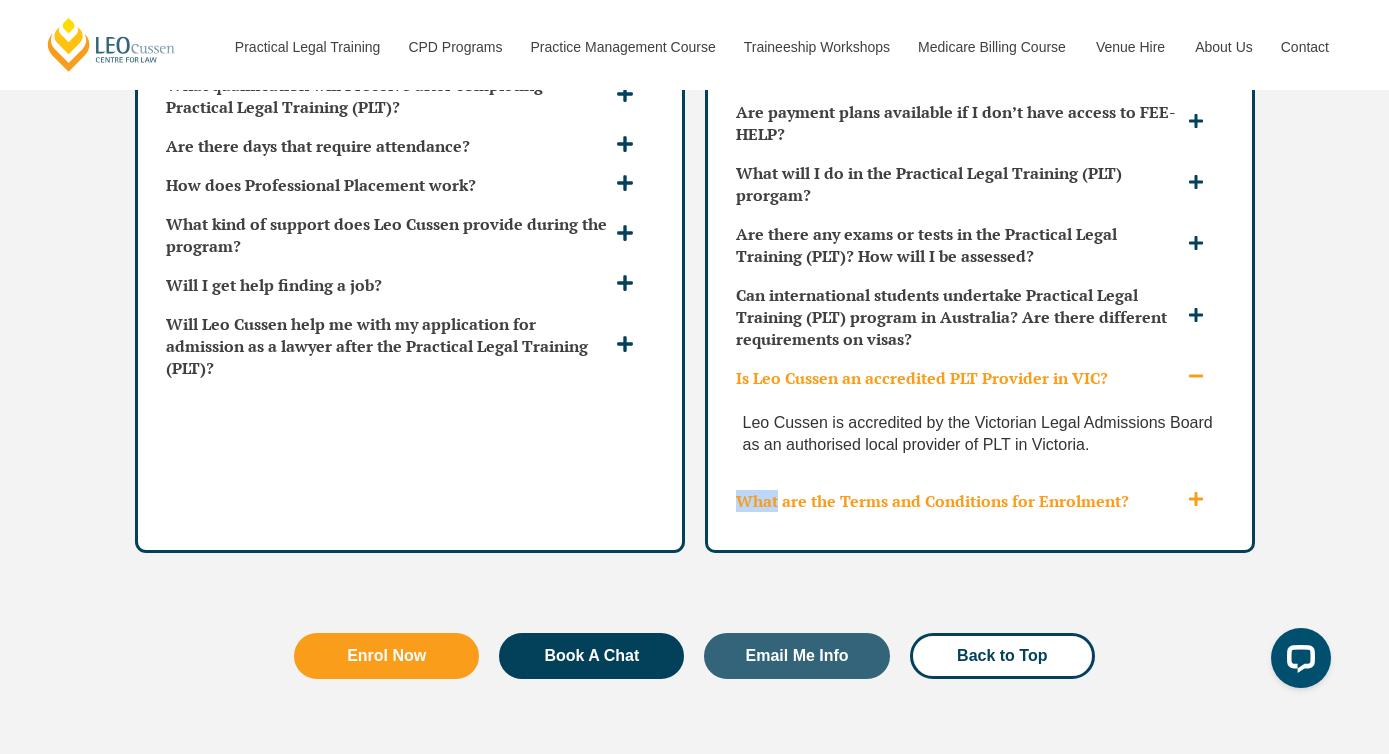 click 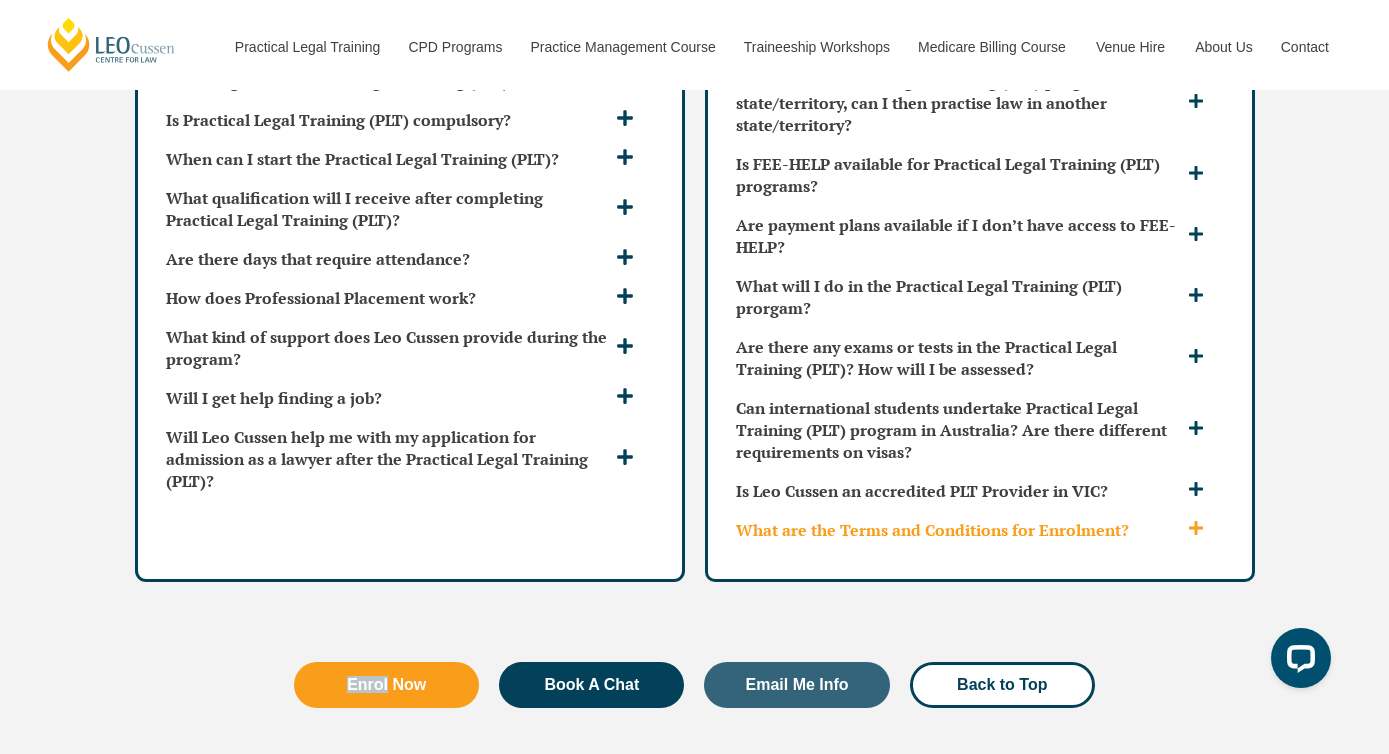 scroll, scrollTop: 5408, scrollLeft: 0, axis: vertical 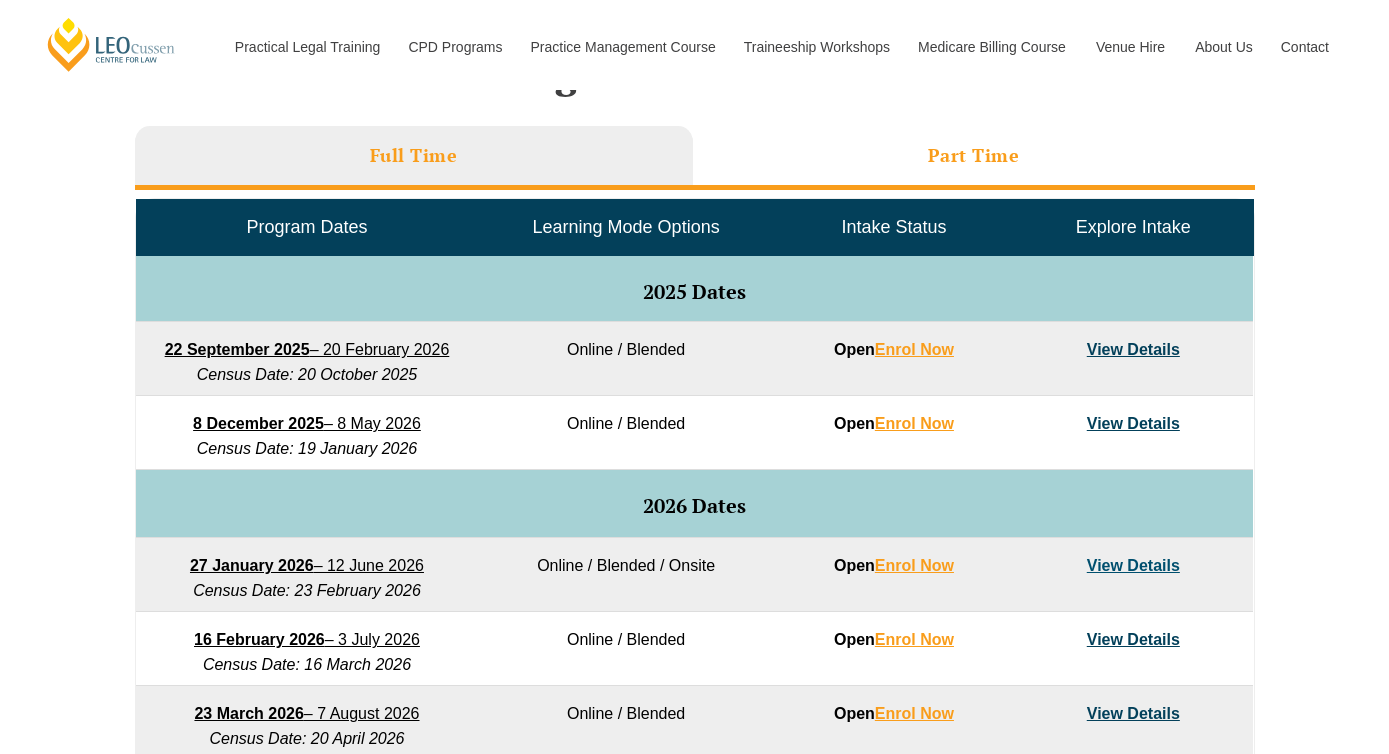 click on "Part Time" at bounding box center (974, 155) 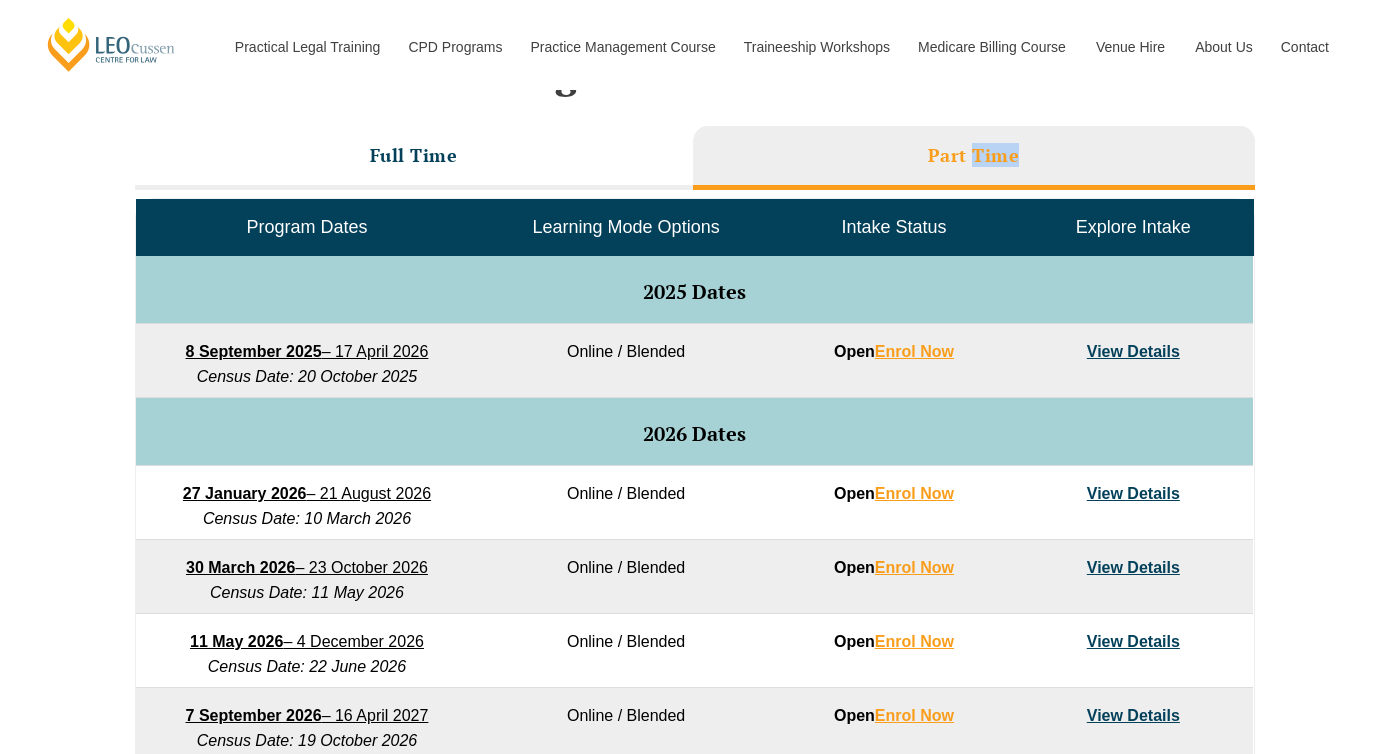 click on "Part Time" at bounding box center [974, 155] 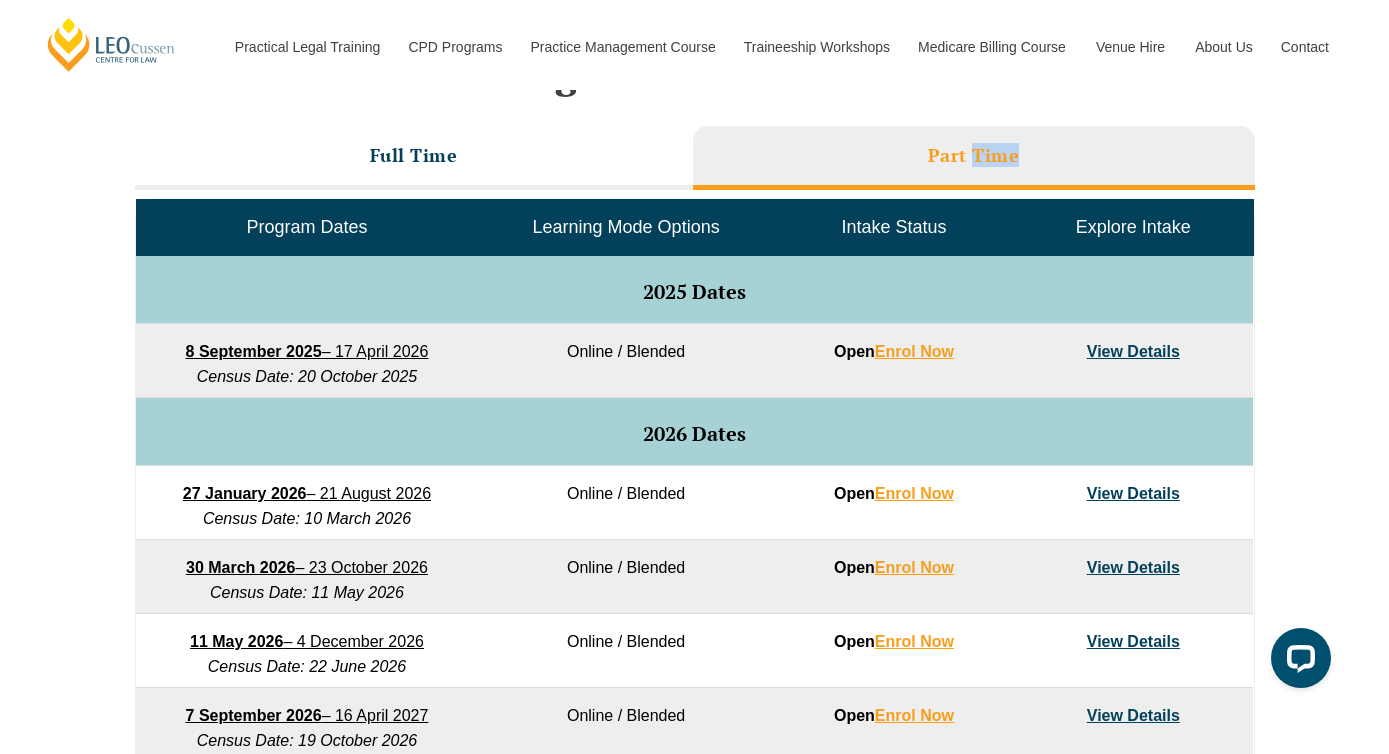 scroll, scrollTop: 0, scrollLeft: 0, axis: both 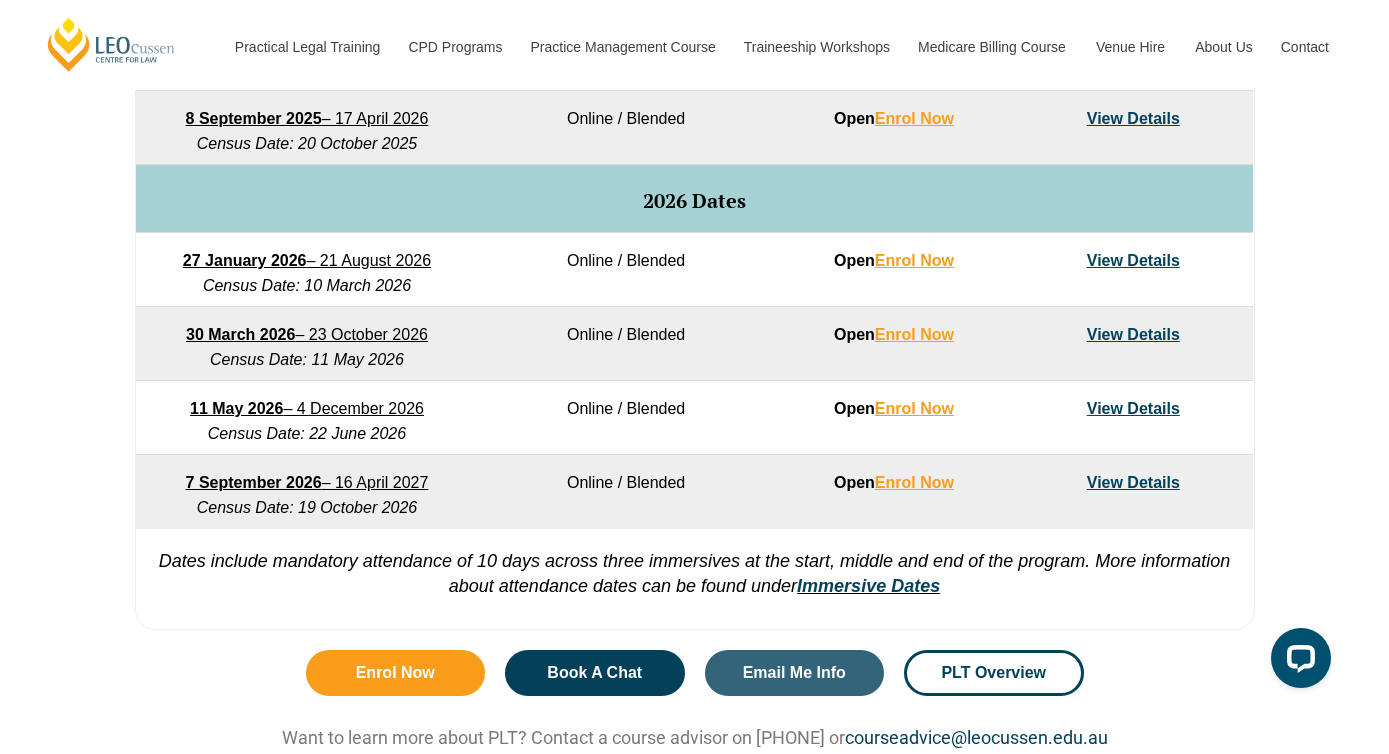 click on "View Details" at bounding box center (1133, 334) 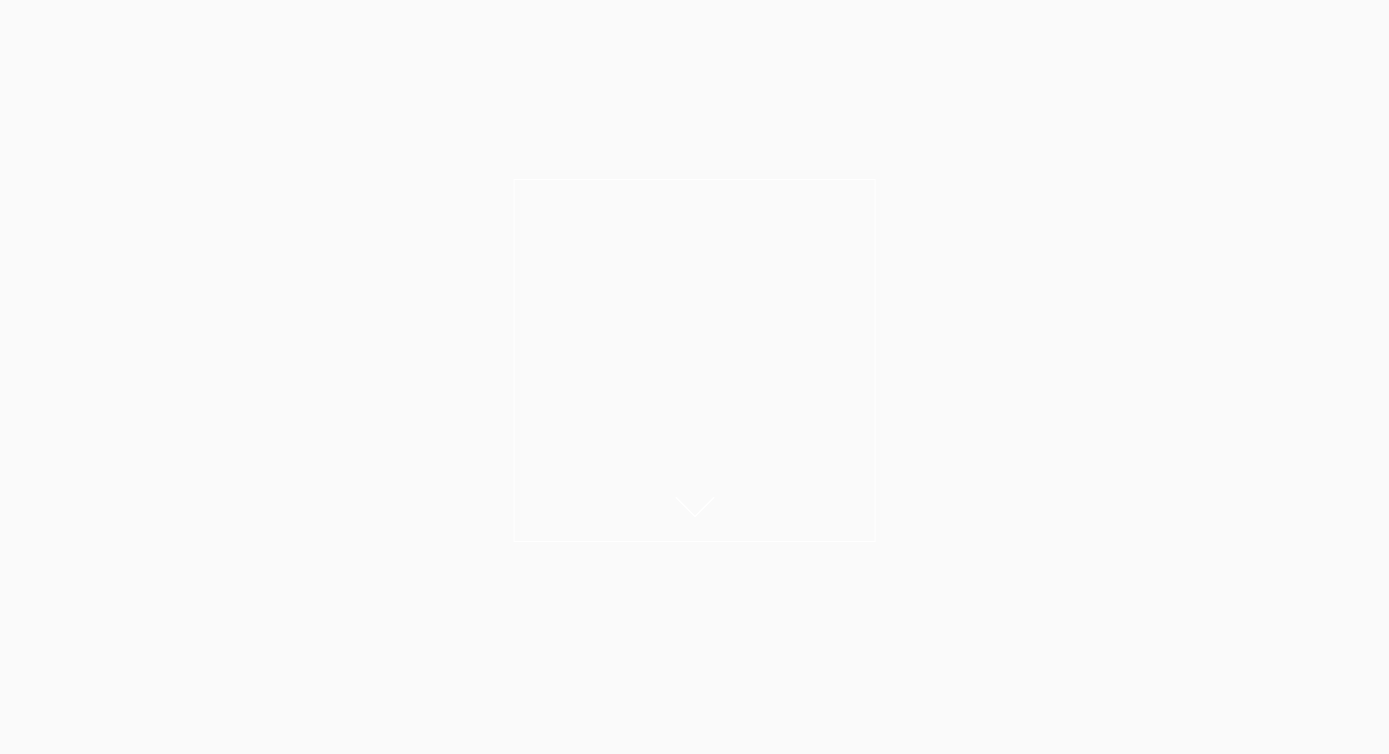 scroll, scrollTop: 0, scrollLeft: 0, axis: both 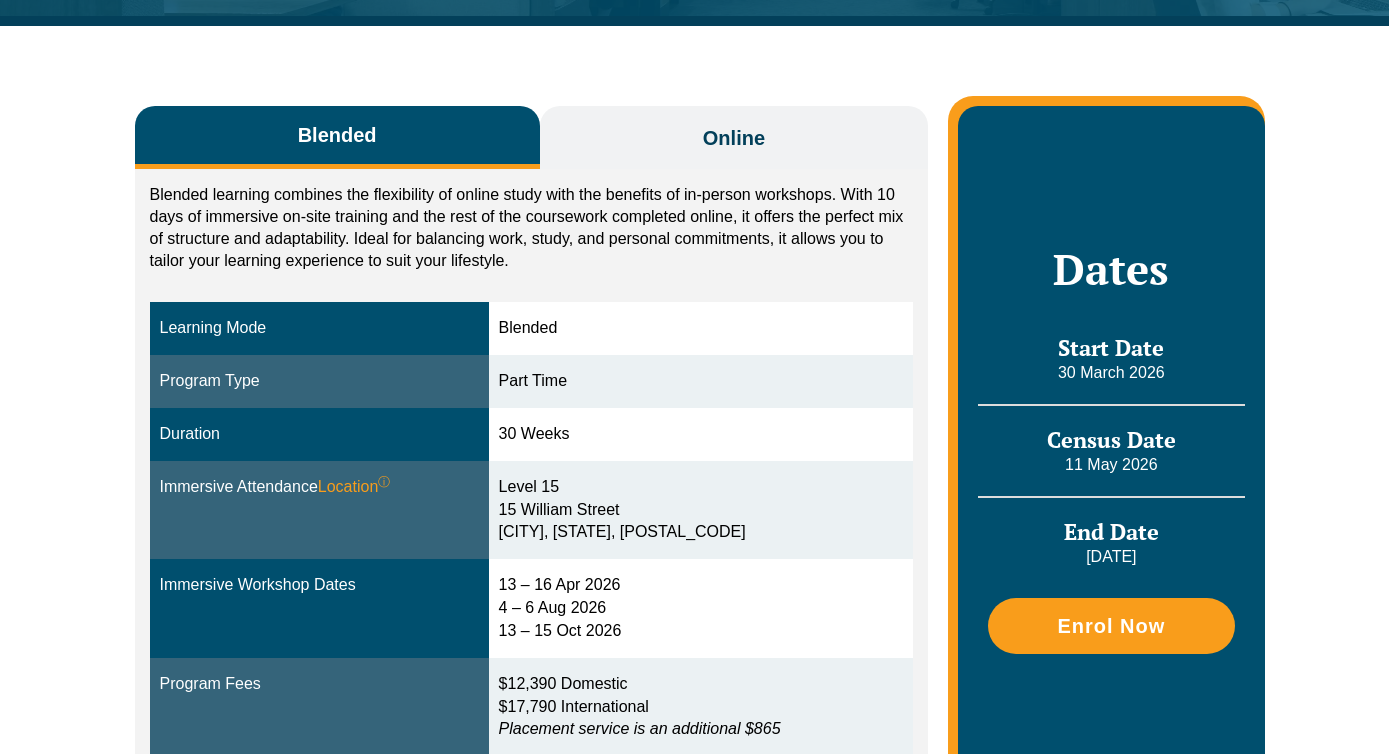 click on "Online" at bounding box center [734, 138] 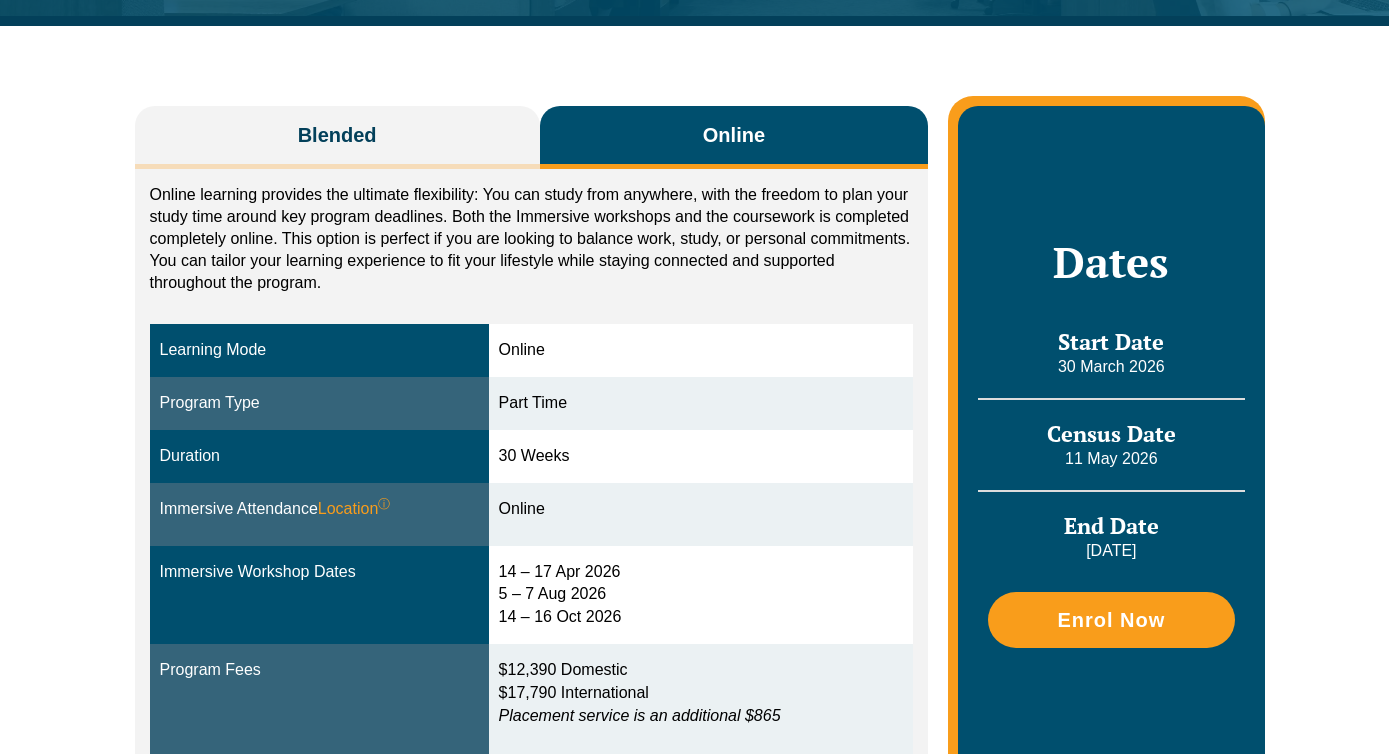 scroll, scrollTop: 344, scrollLeft: 0, axis: vertical 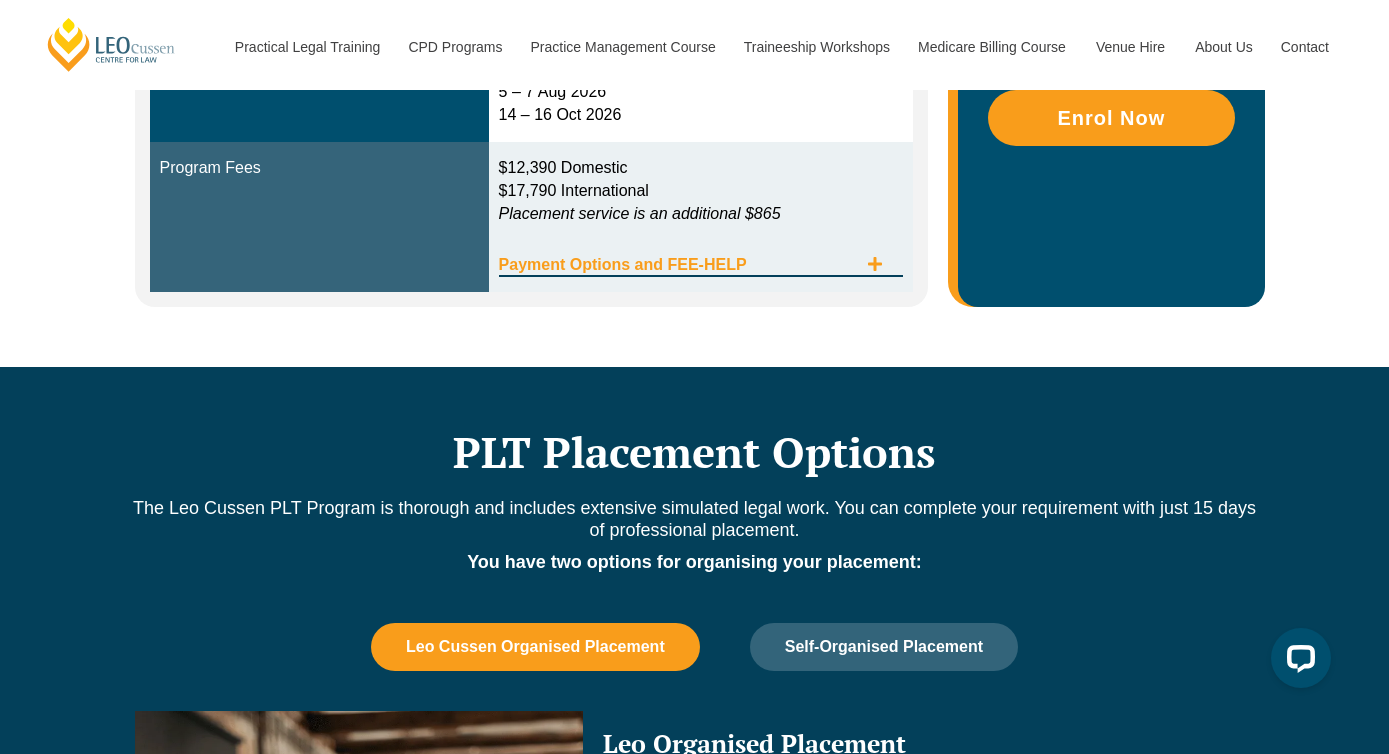 click on "Payment Options and FEE-HELP" at bounding box center [701, 256] 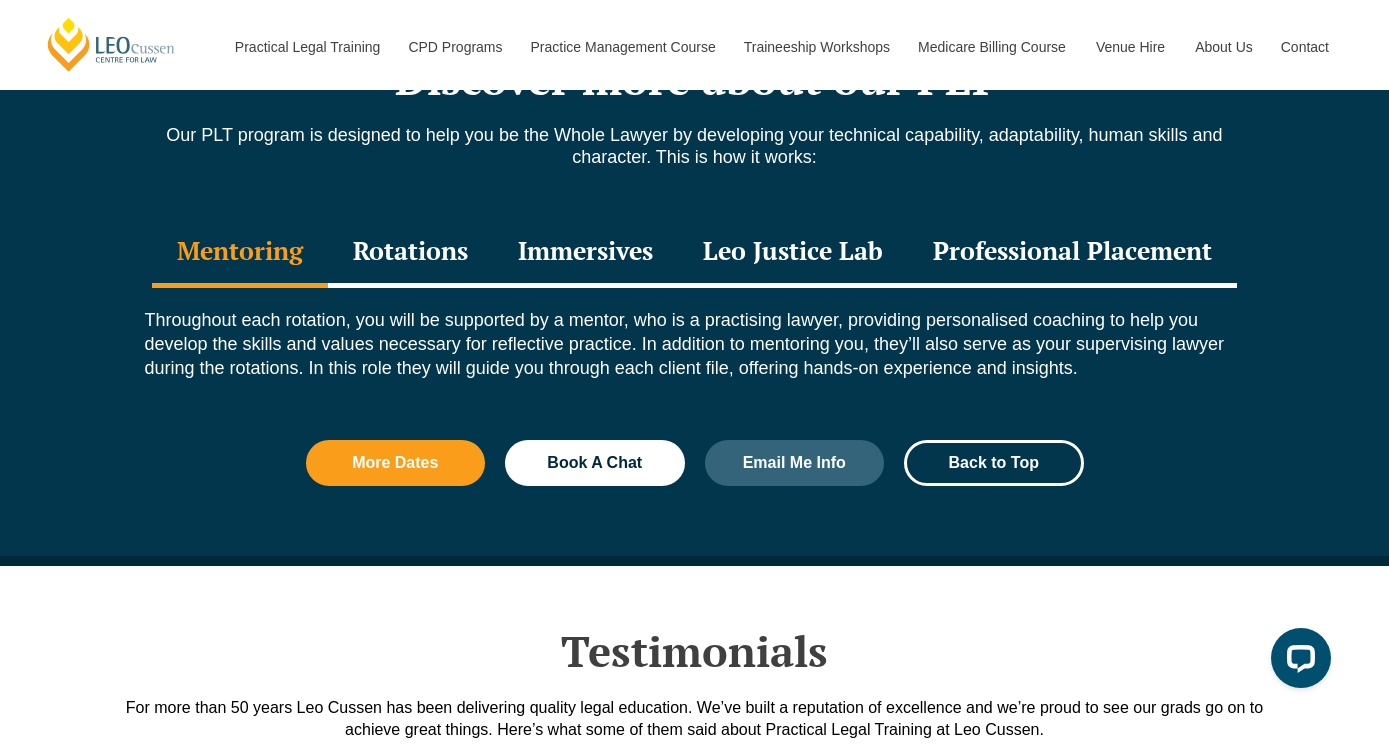 scroll, scrollTop: 2720, scrollLeft: 0, axis: vertical 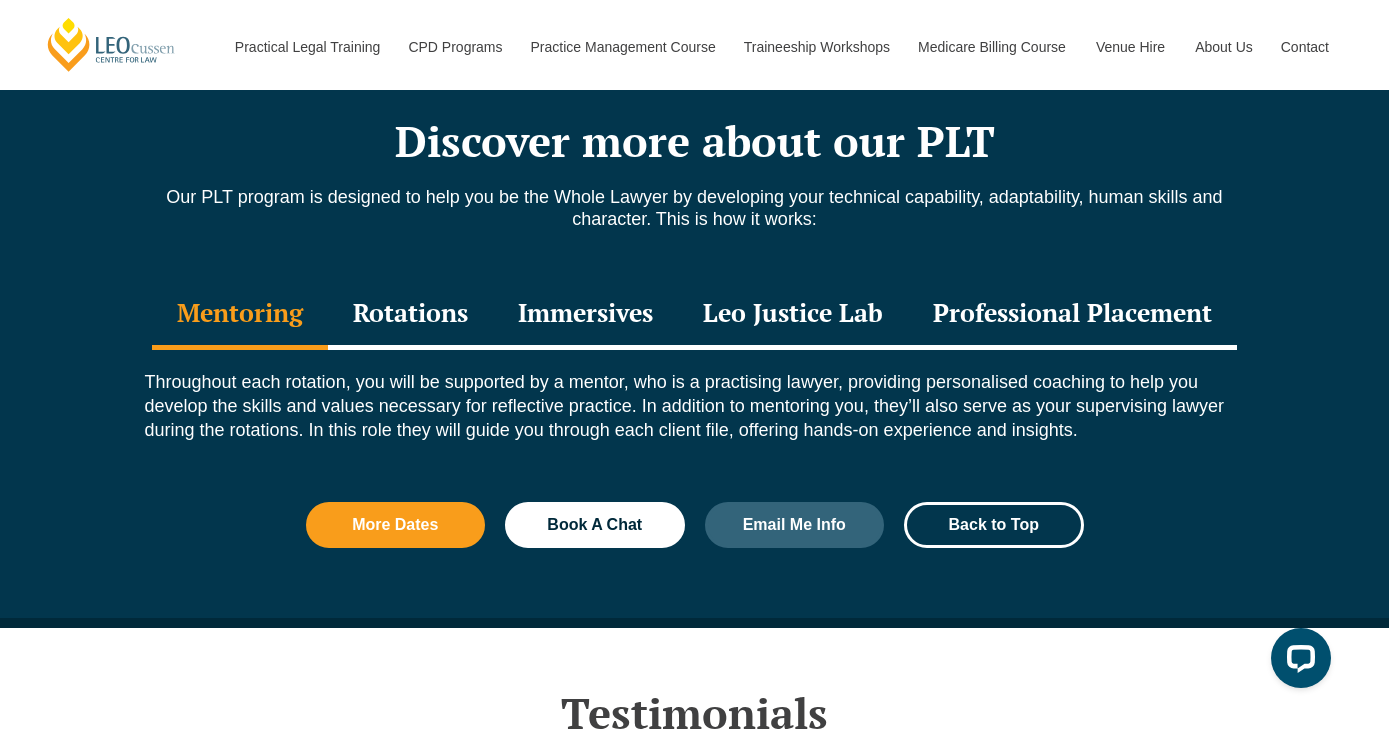 click on "Rotations" at bounding box center [410, 315] 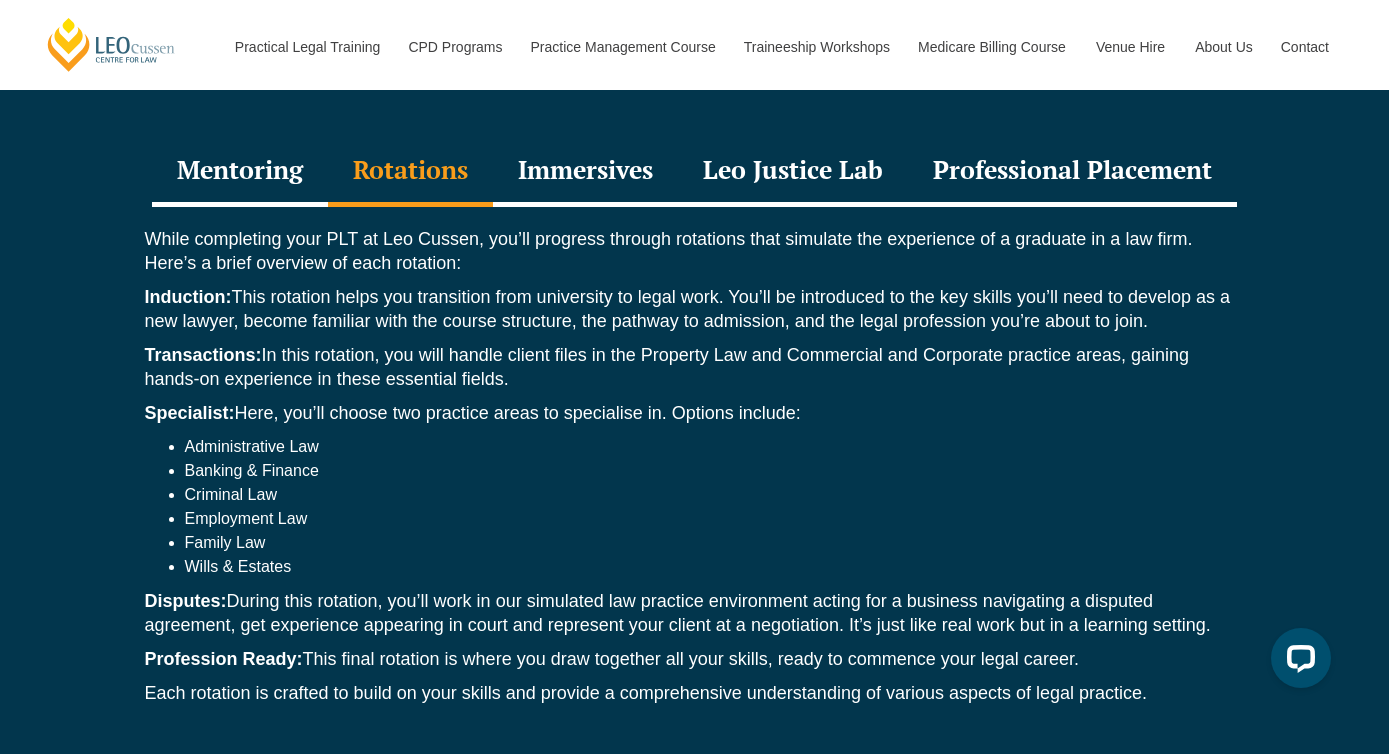 scroll, scrollTop: 2862, scrollLeft: 0, axis: vertical 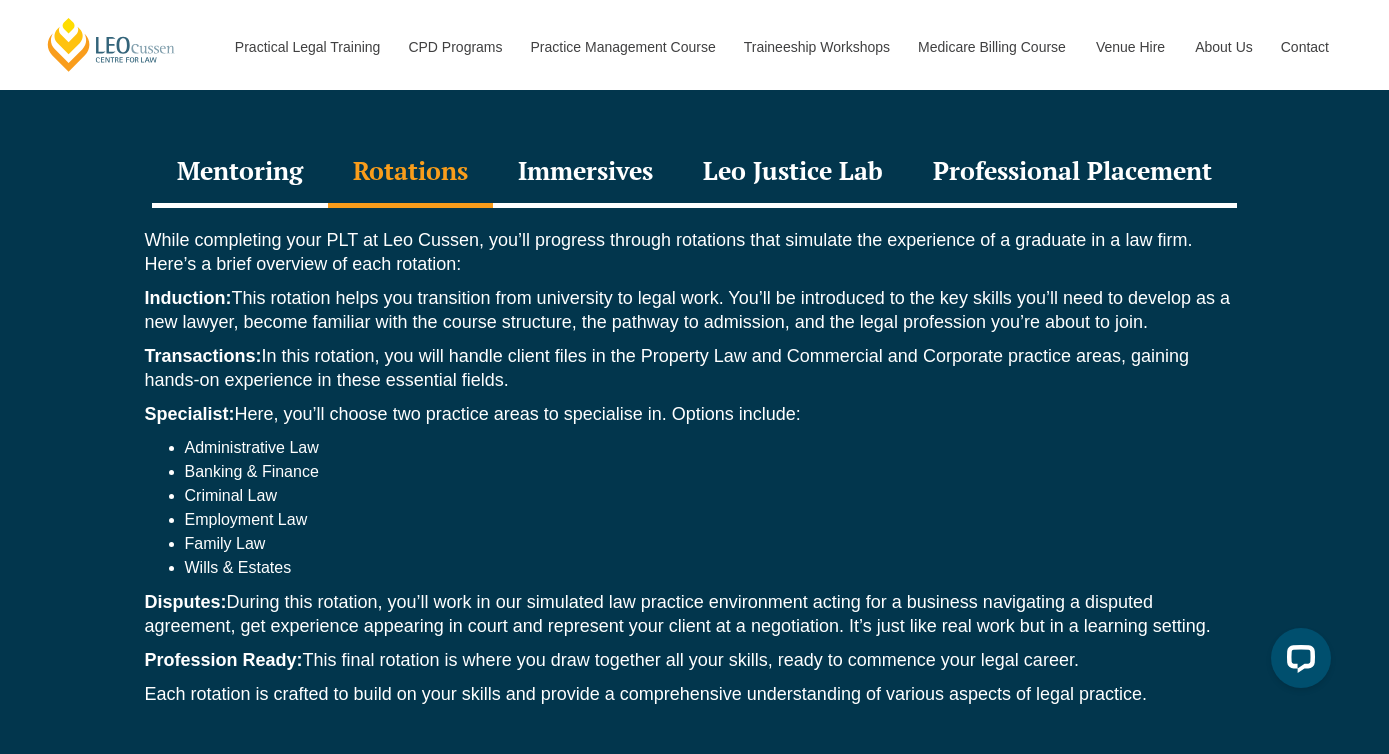 click on "Immersives" at bounding box center (585, 173) 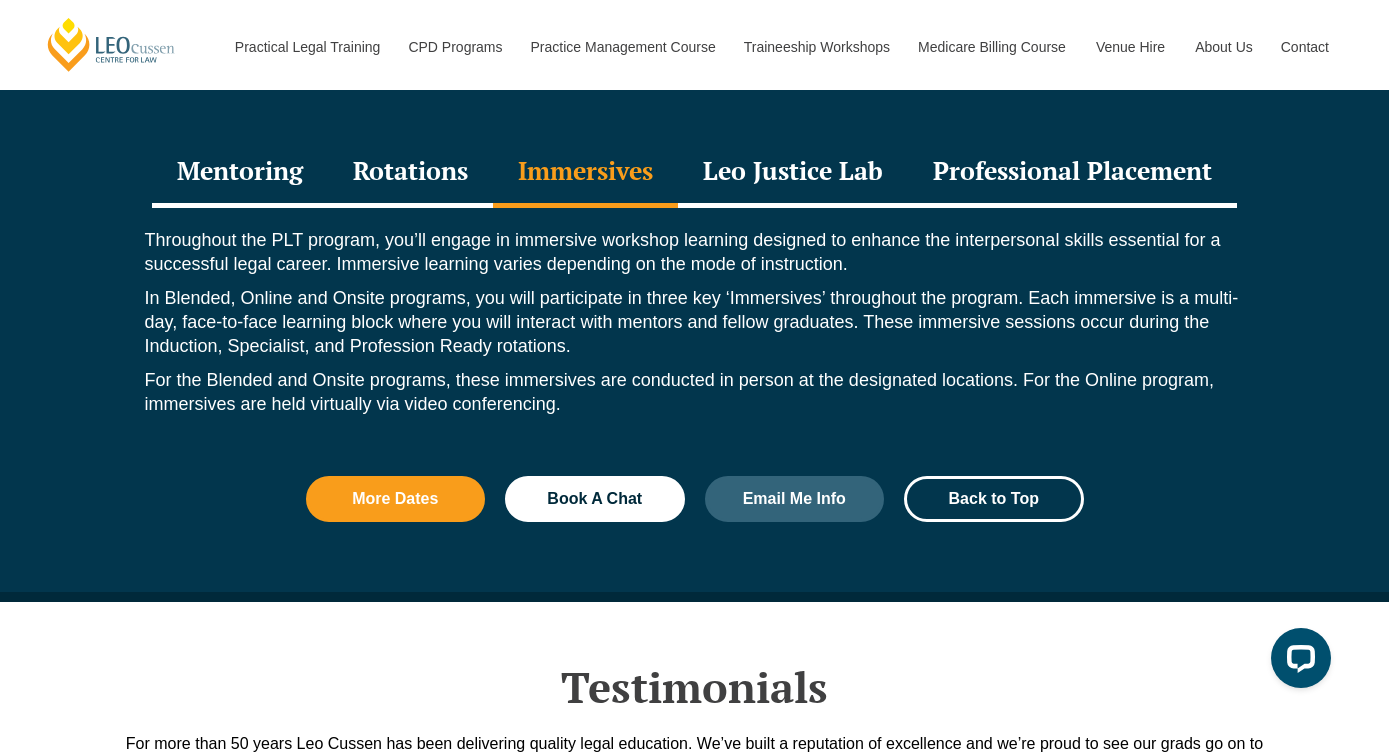 click on "Leo Justice Lab" at bounding box center [793, 173] 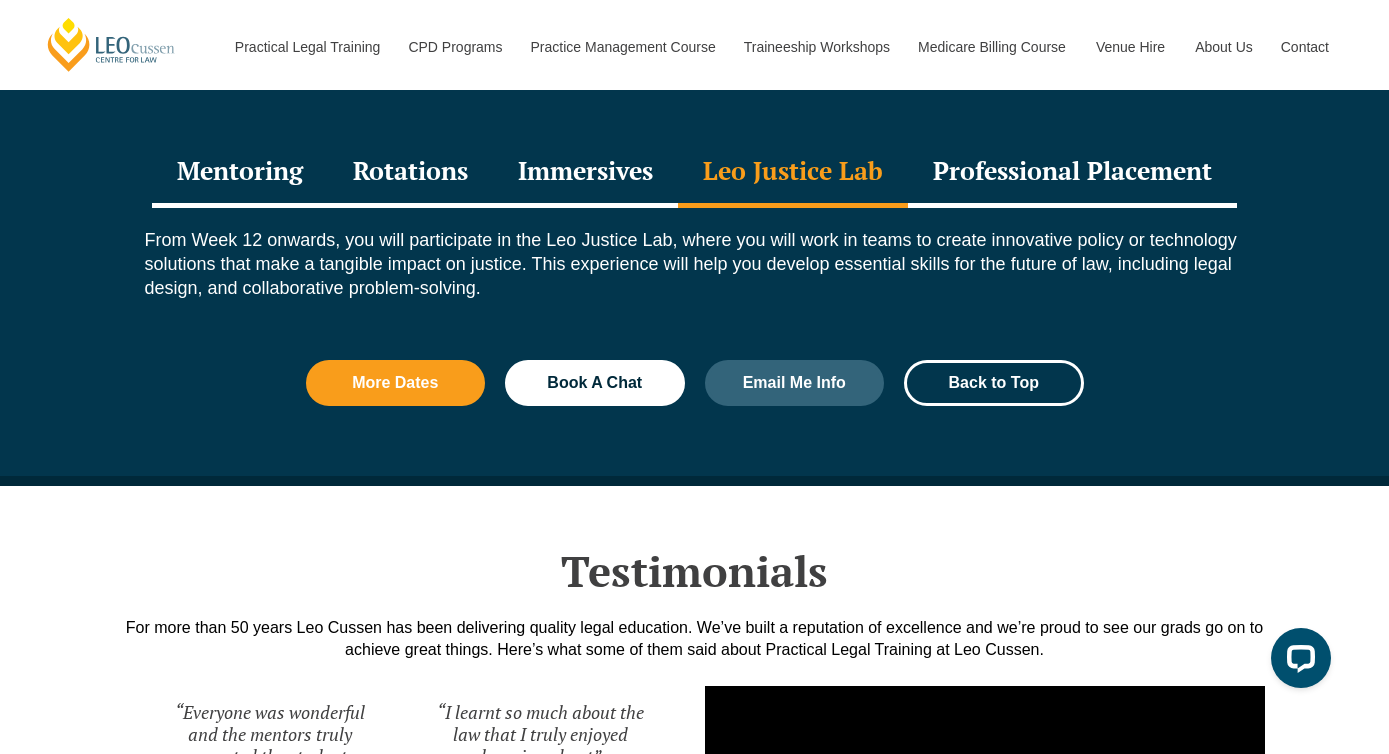 click on "Immersives" at bounding box center (585, 173) 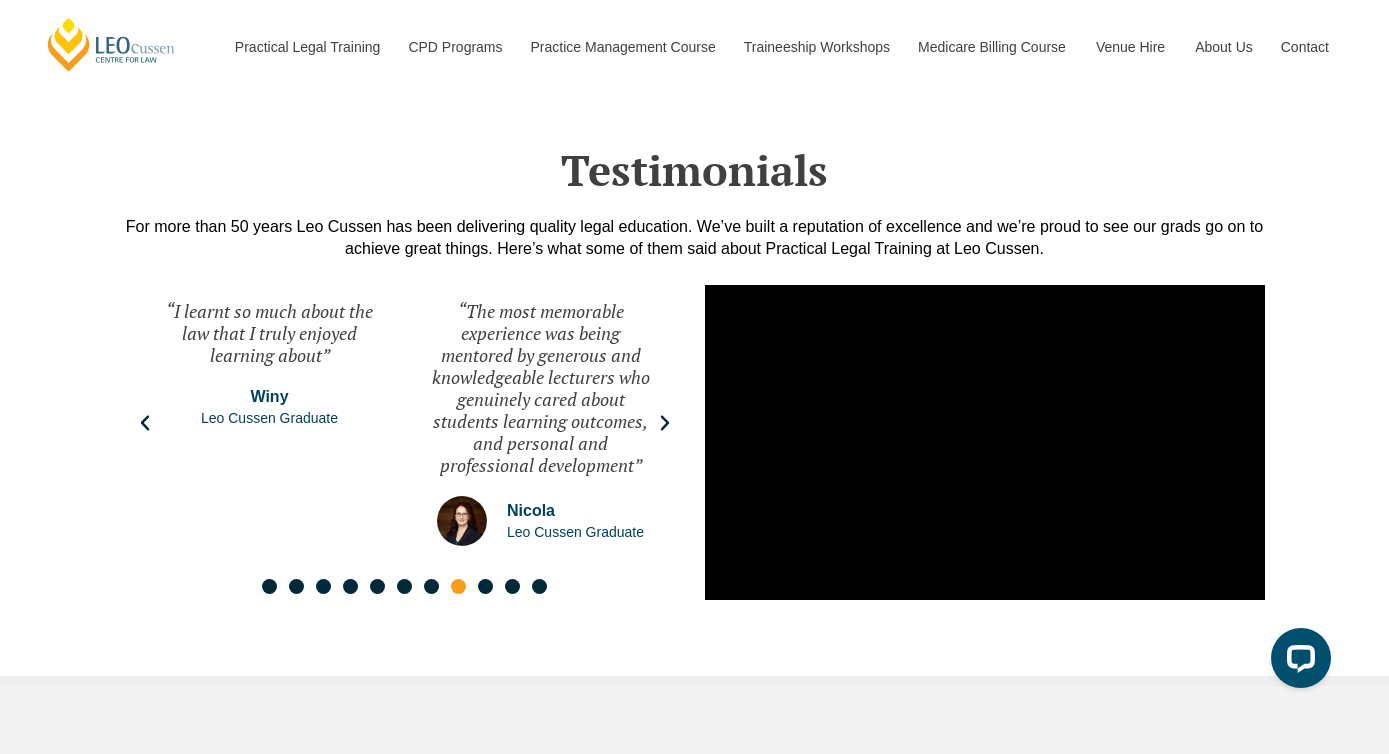 scroll, scrollTop: 3380, scrollLeft: 0, axis: vertical 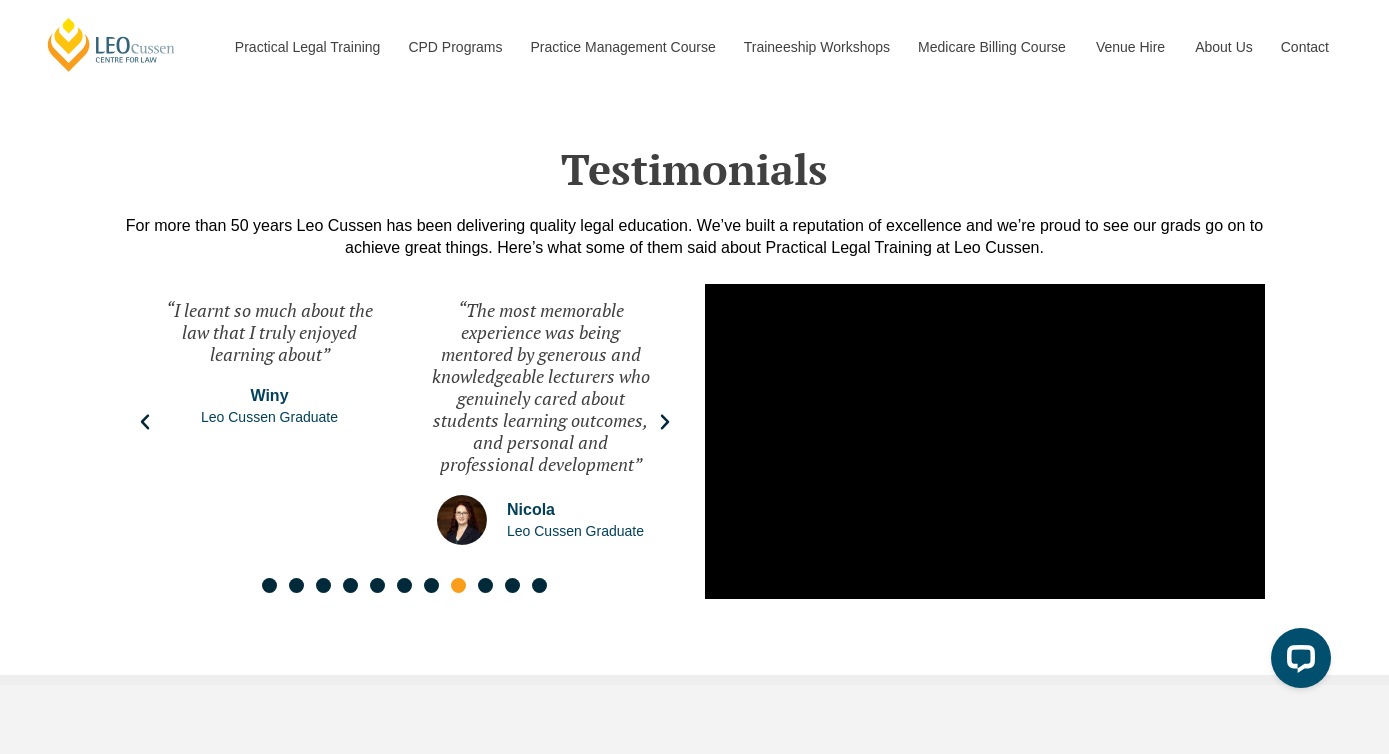 click 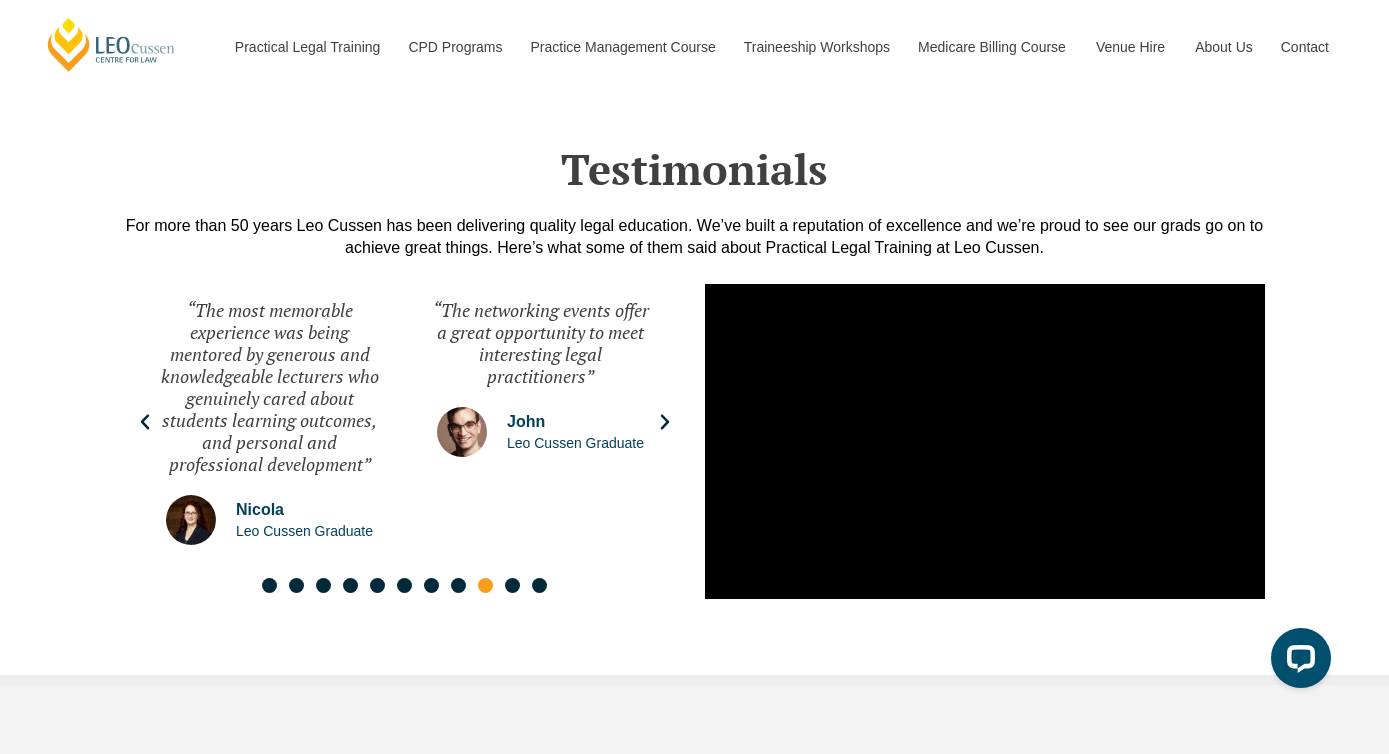 click 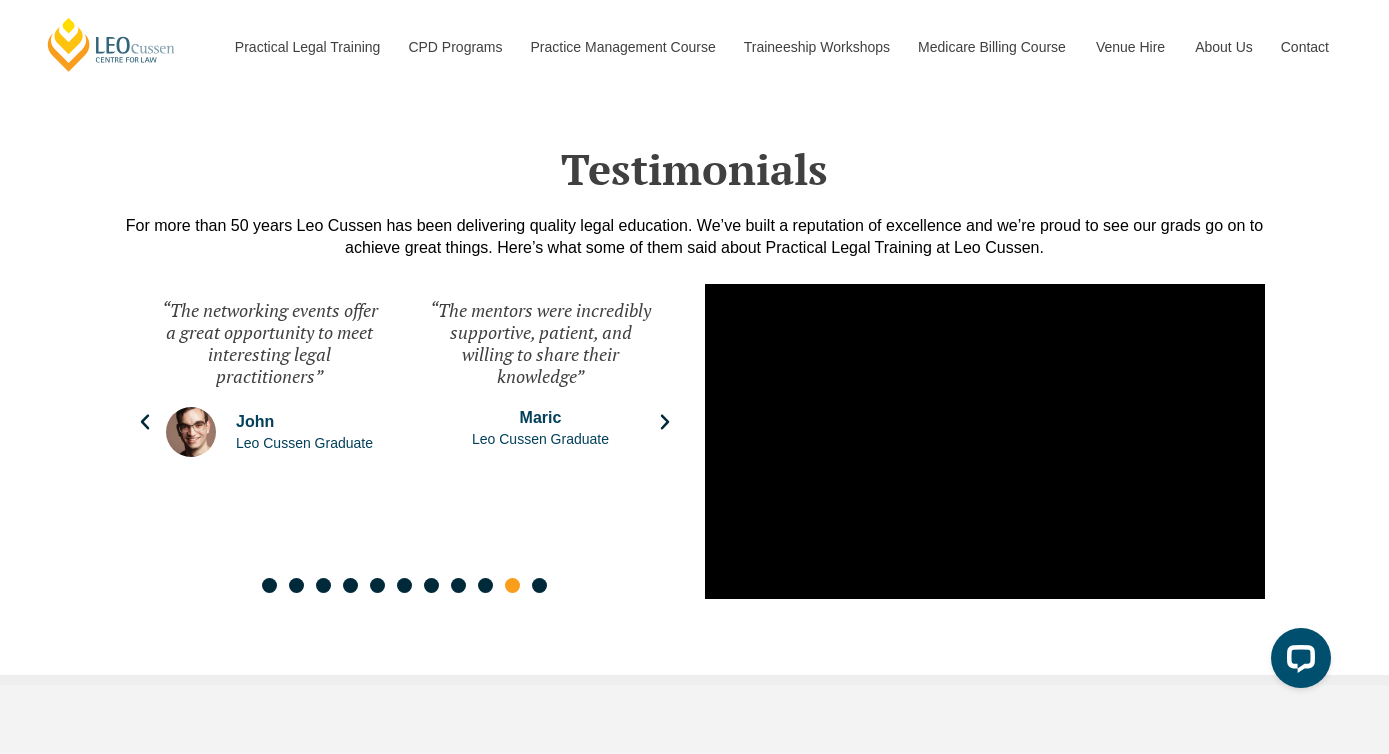 click 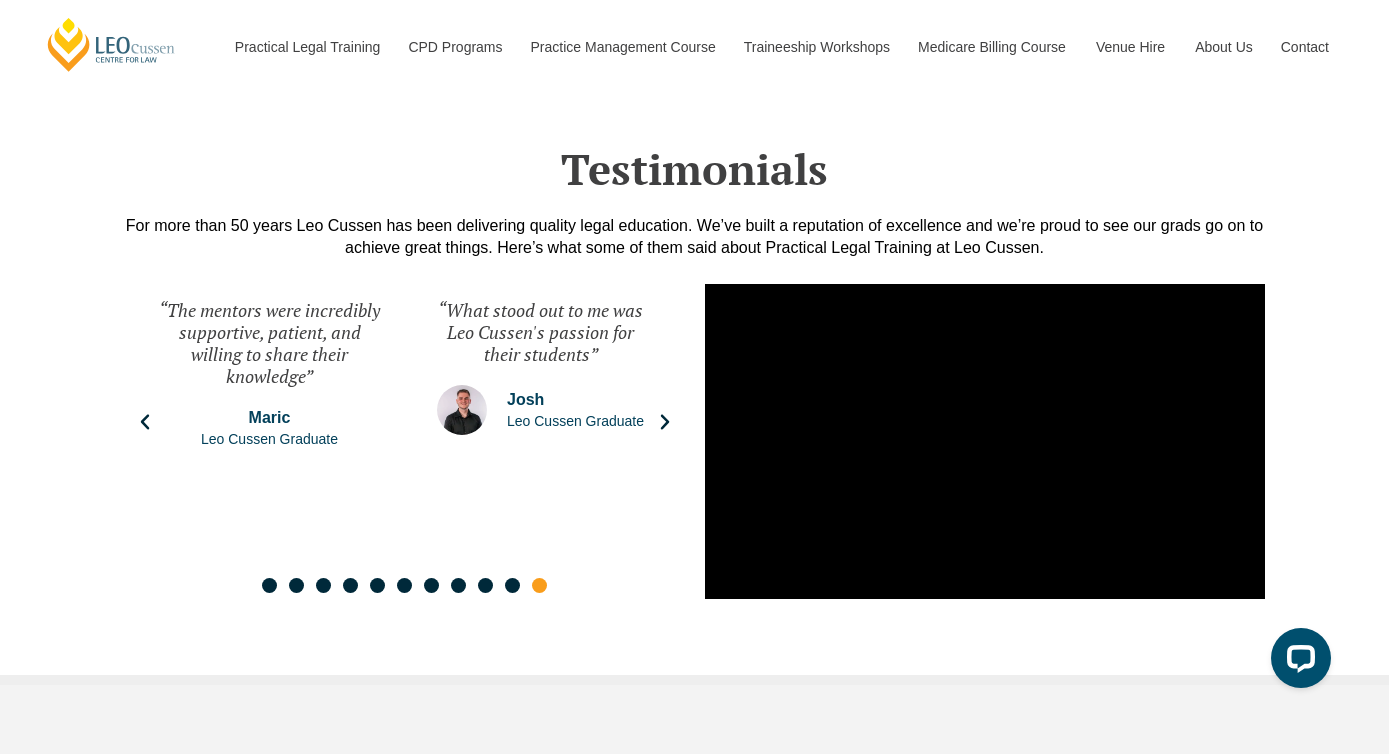 click 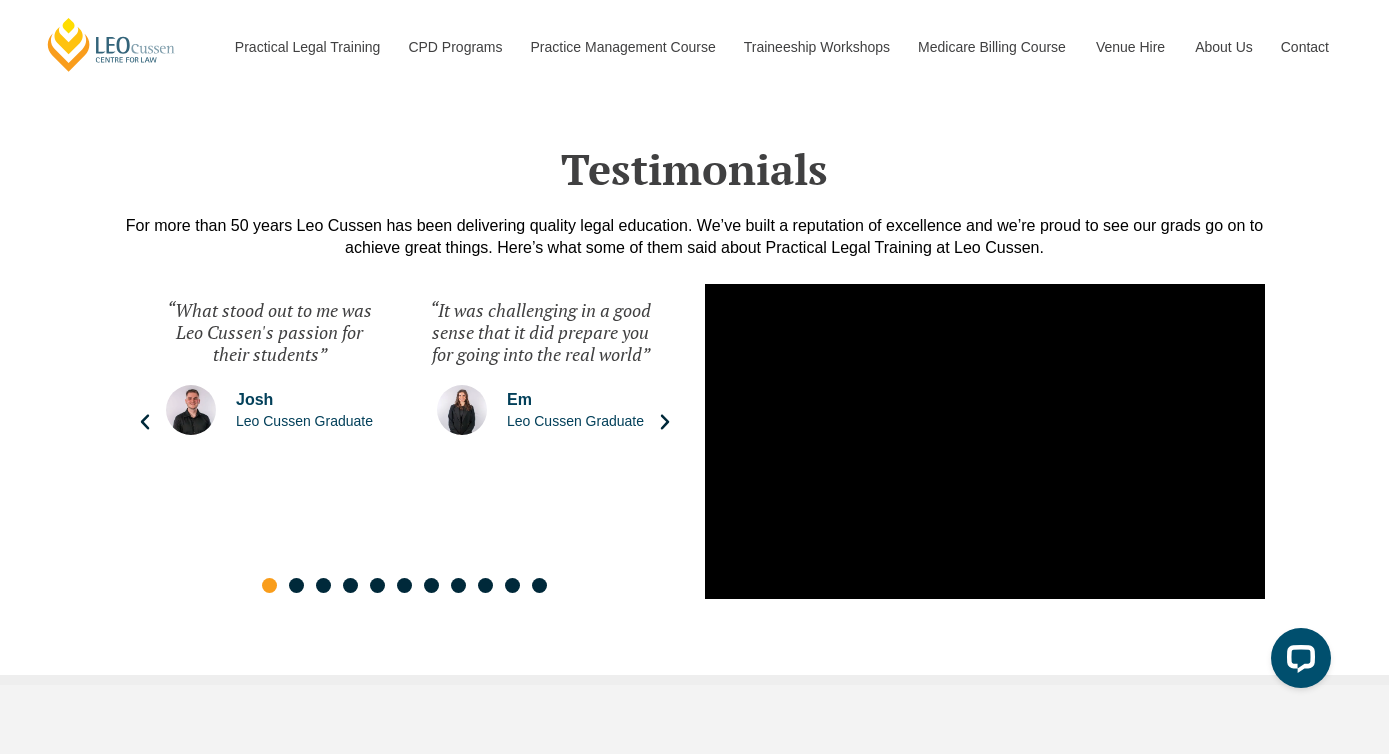 click 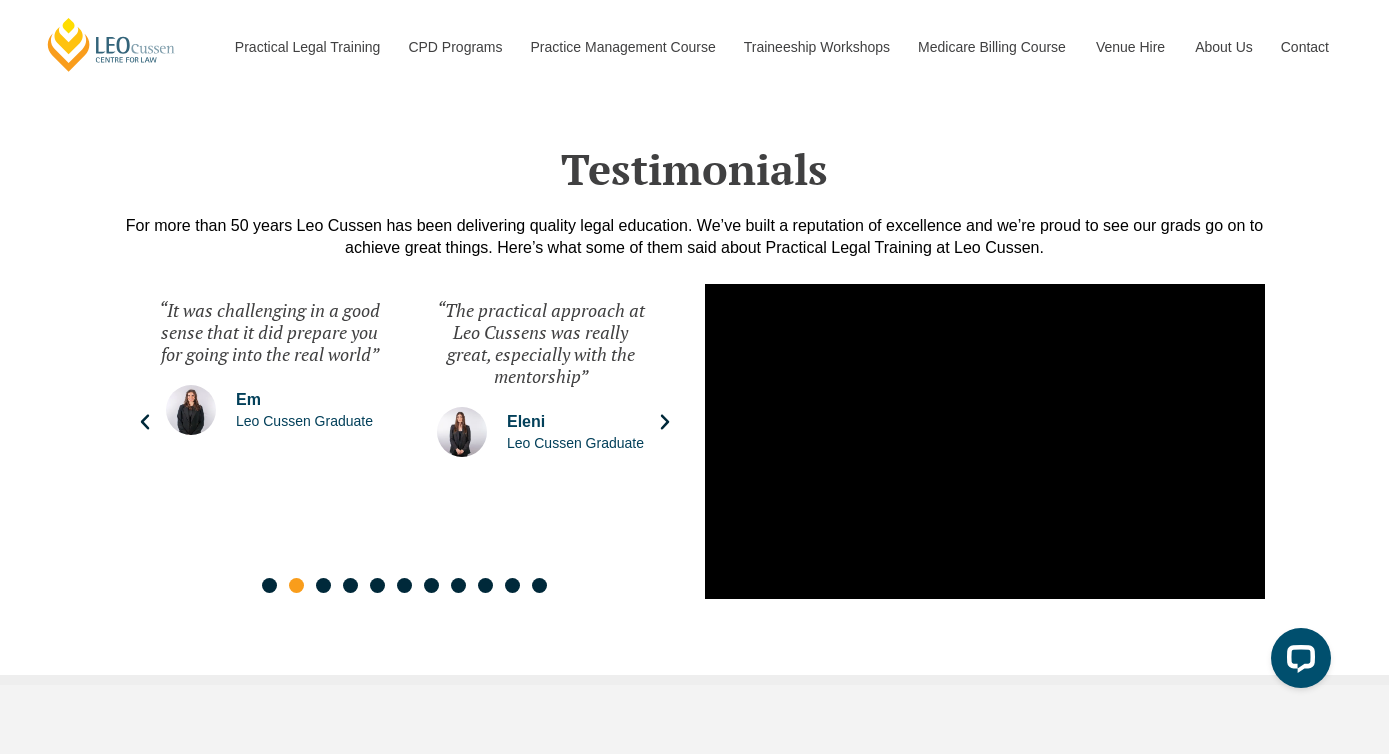 click 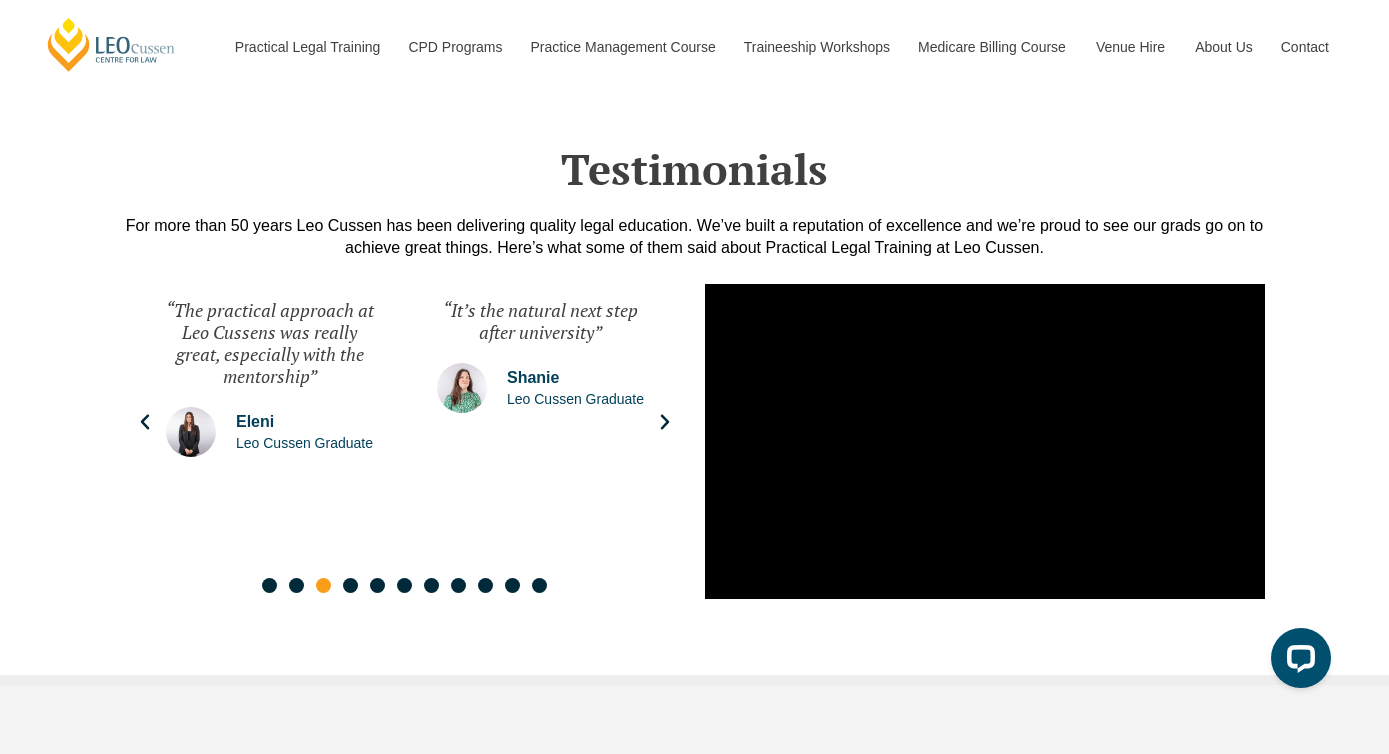 click 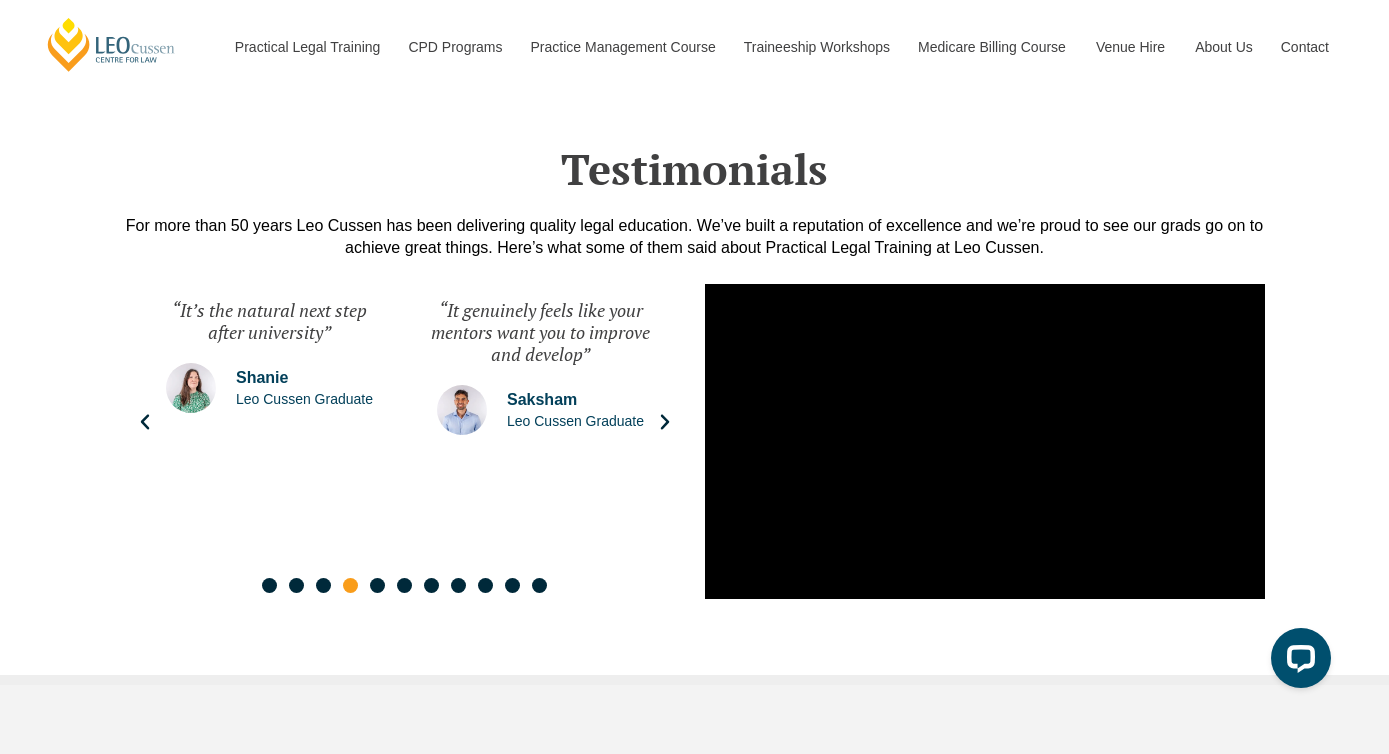click 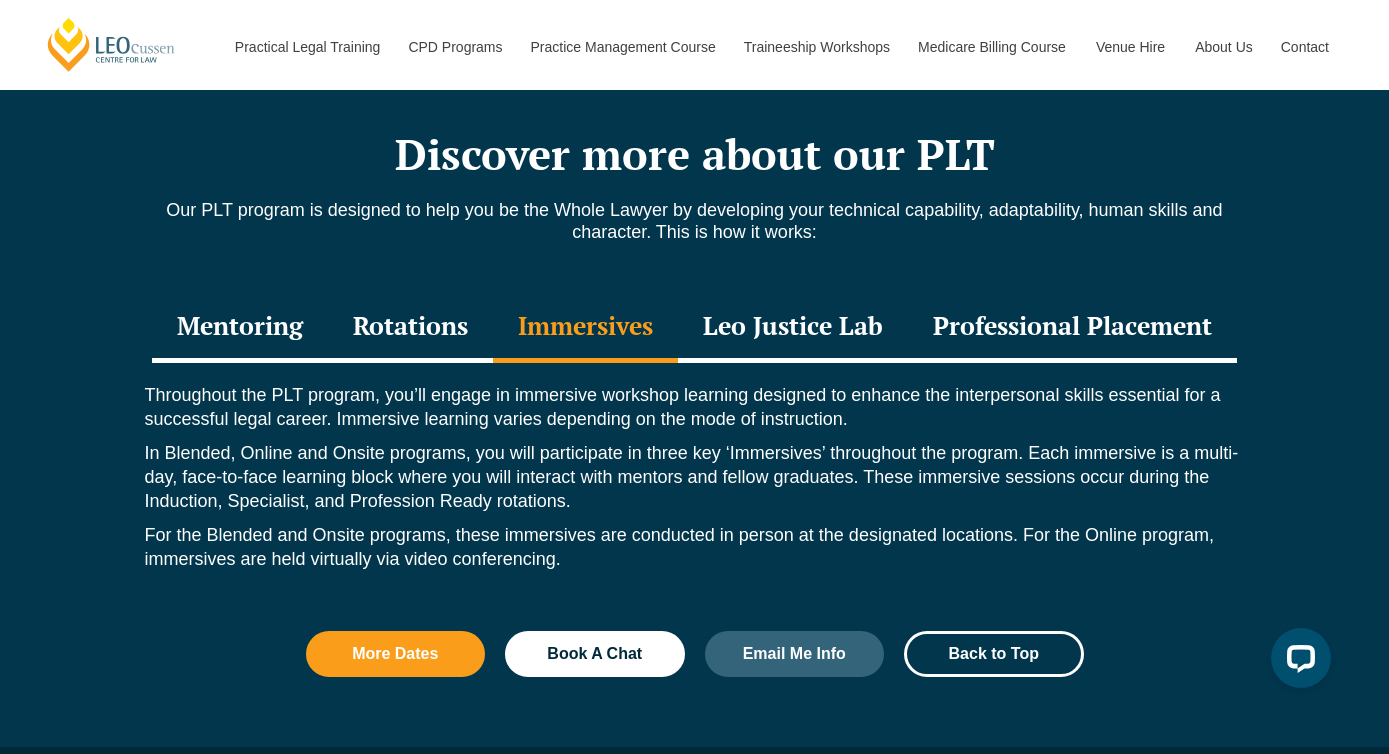 scroll, scrollTop: 2702, scrollLeft: 0, axis: vertical 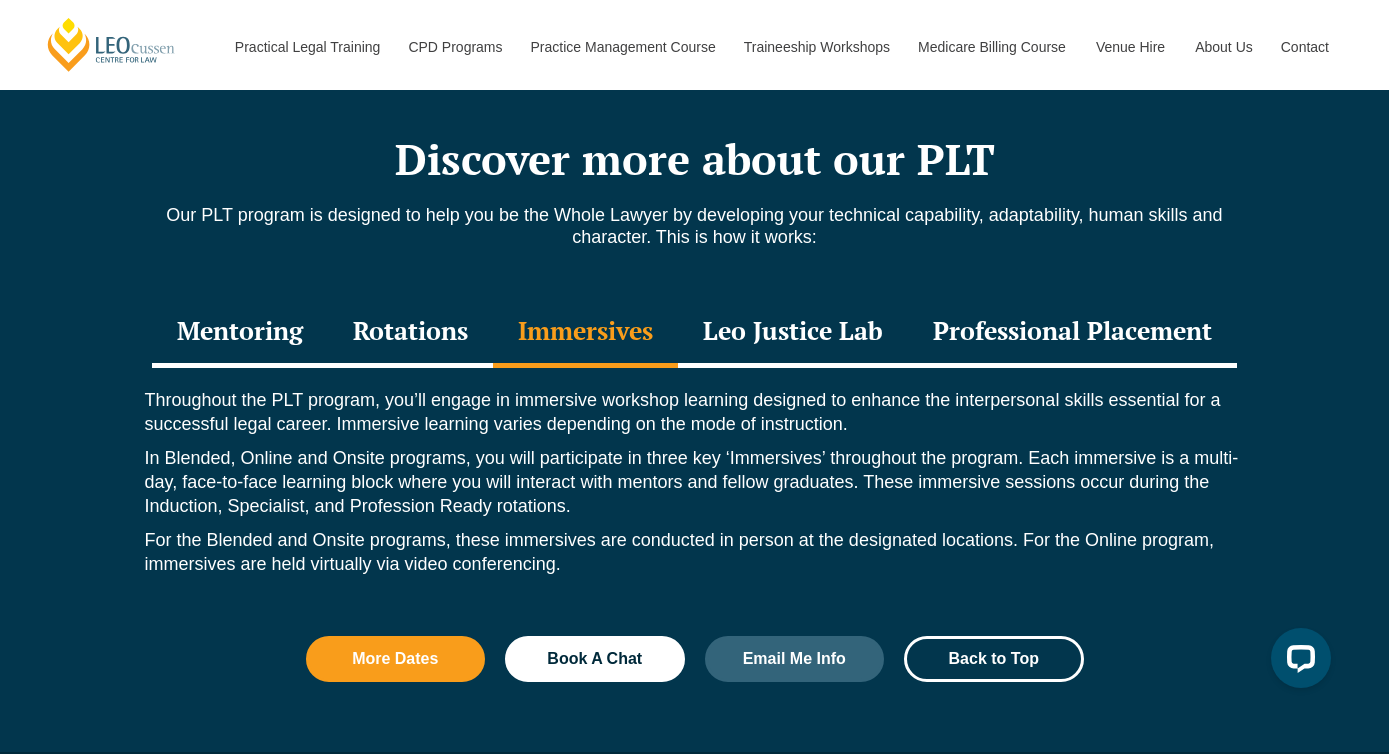 click on "Professional Placement" at bounding box center (1072, 333) 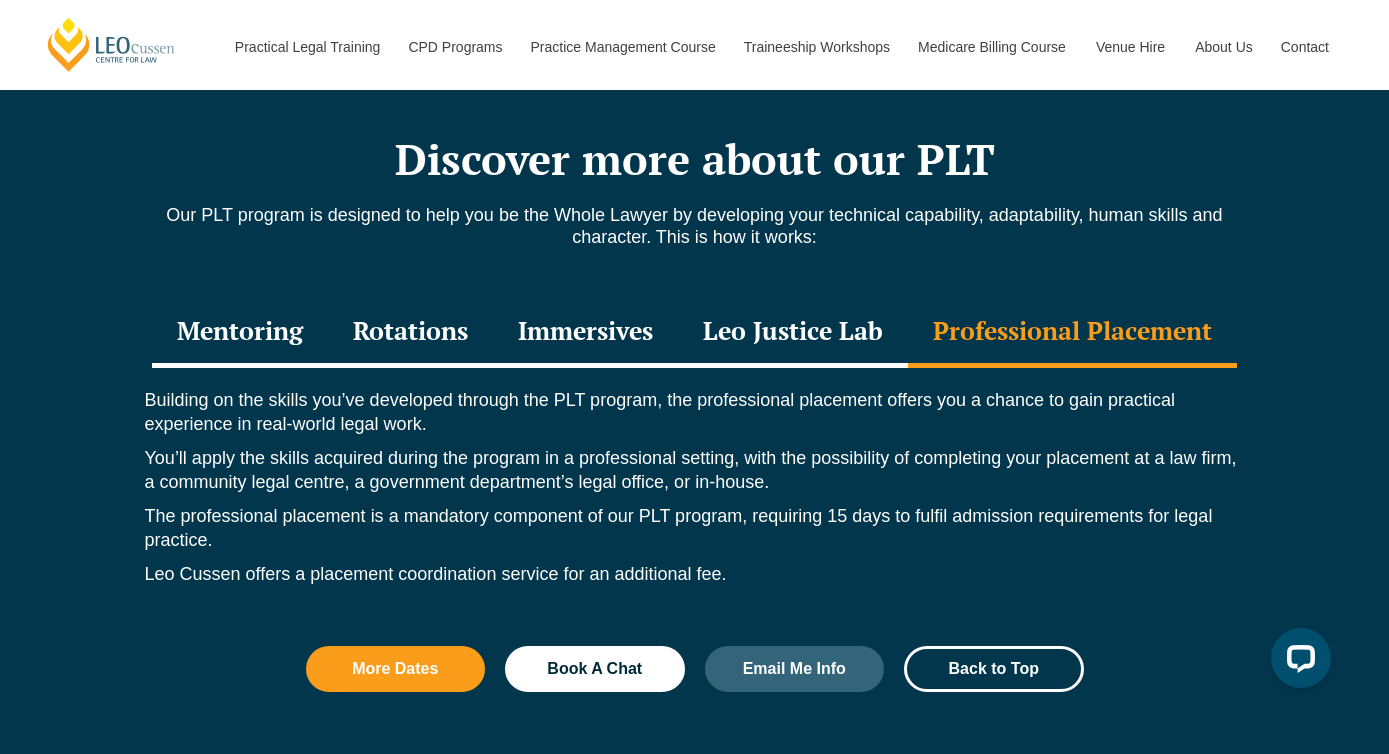 click on "Mentoring" at bounding box center (240, 333) 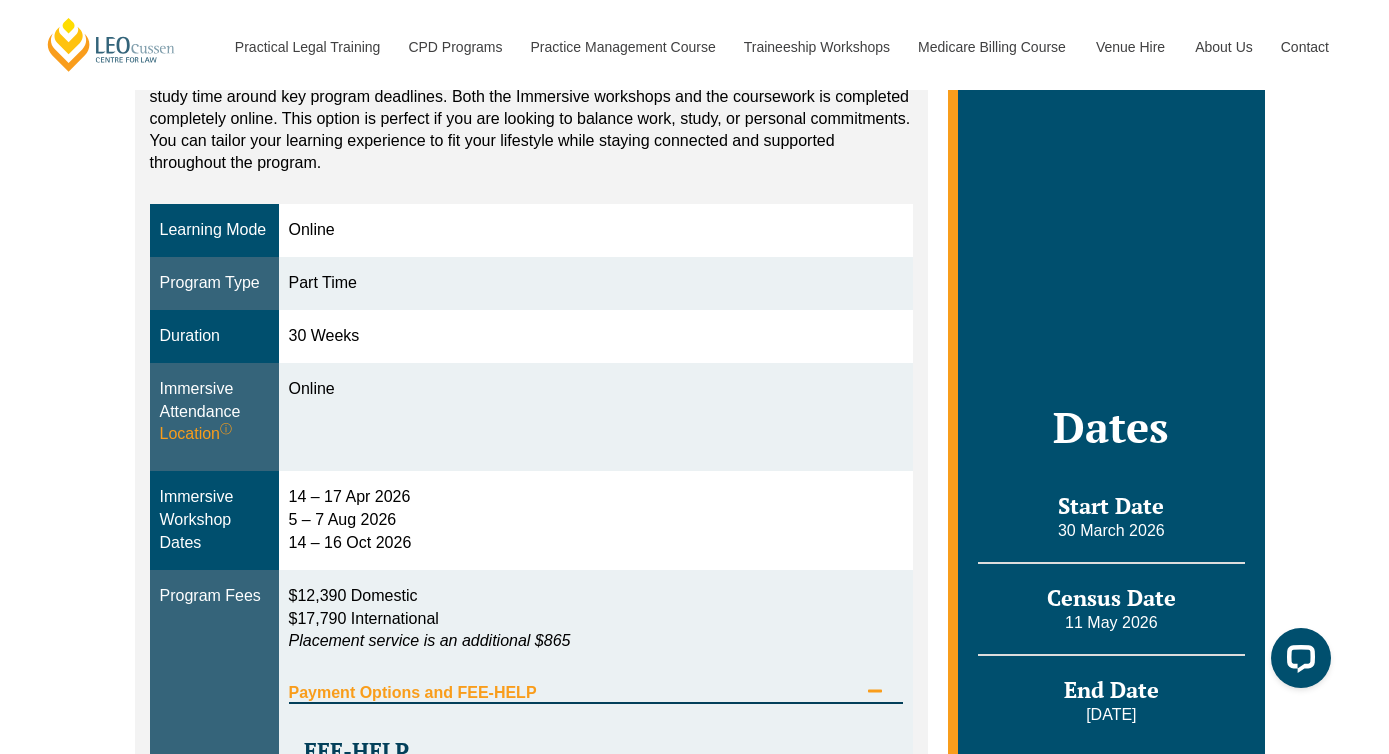 scroll, scrollTop: 470, scrollLeft: 0, axis: vertical 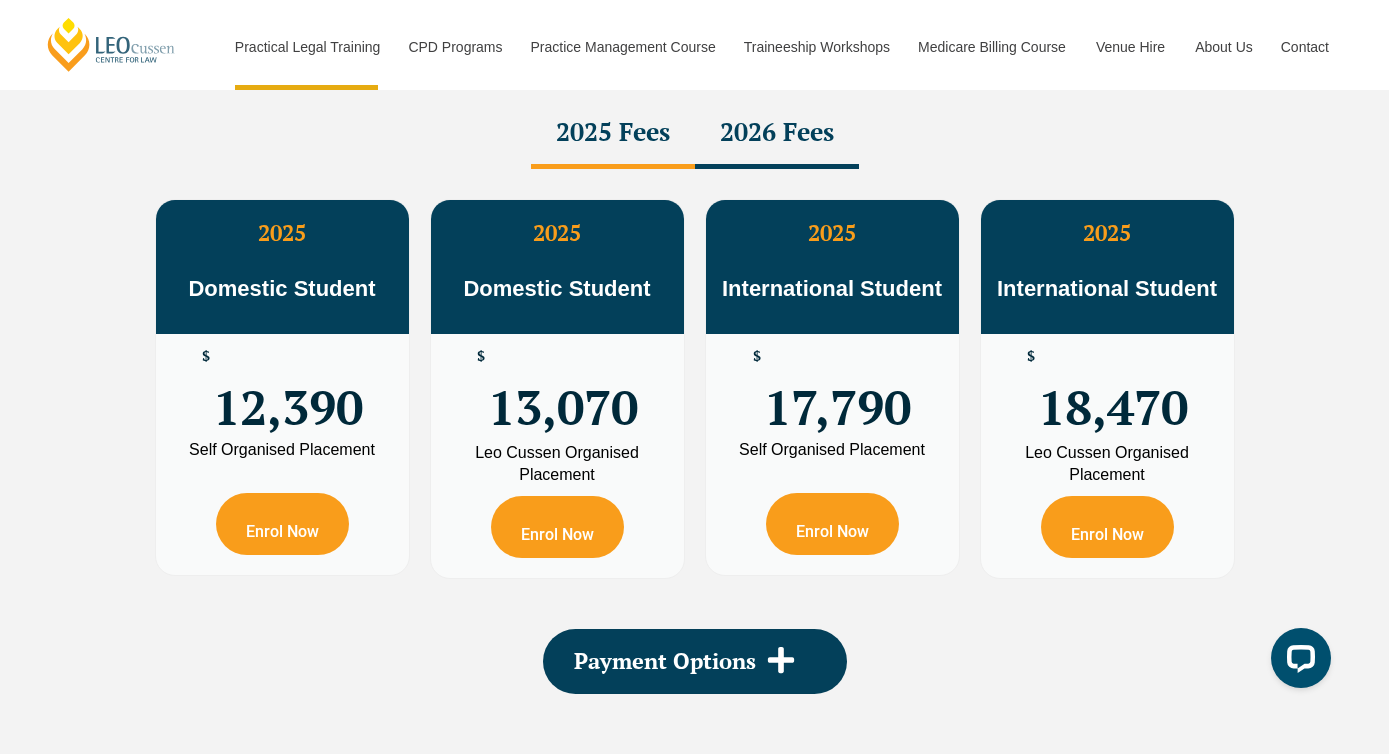 click on "2026 Fees" at bounding box center [777, 134] 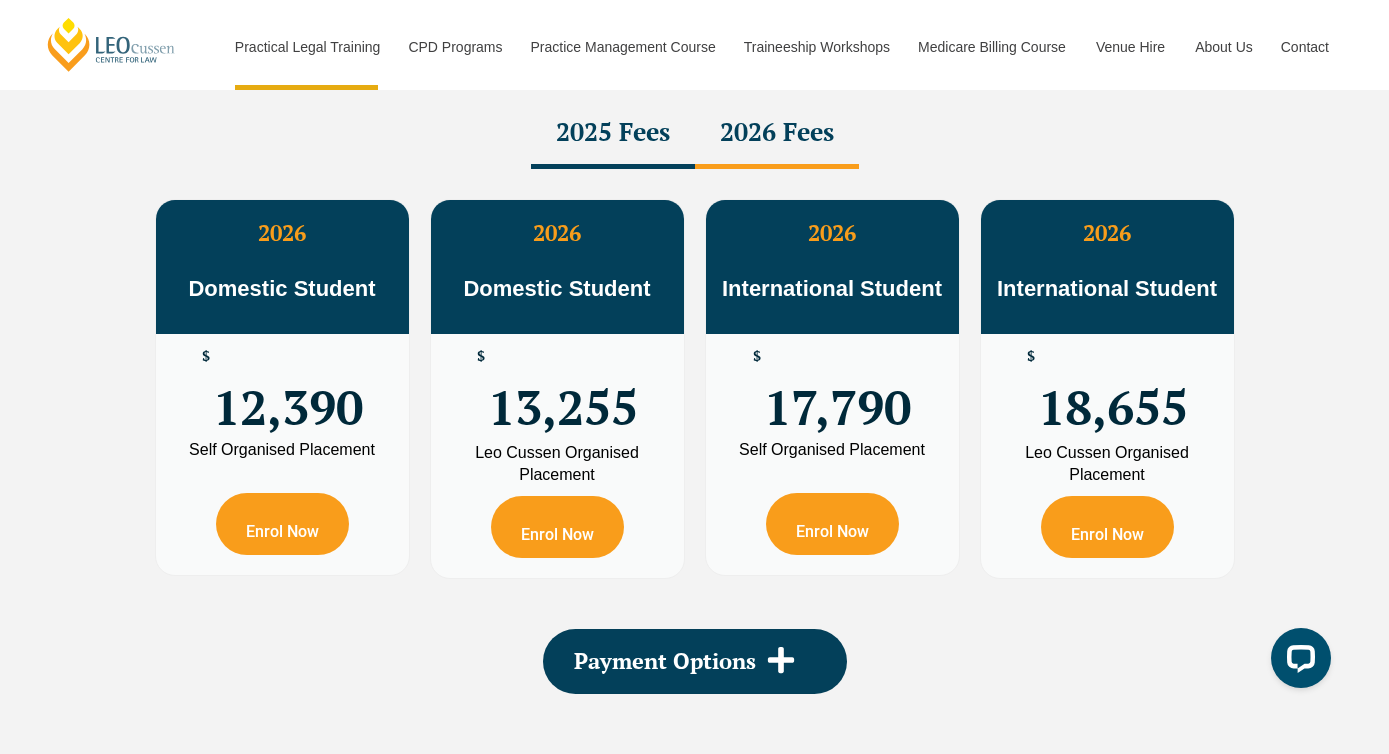 click on "2025 Fees" at bounding box center (613, 134) 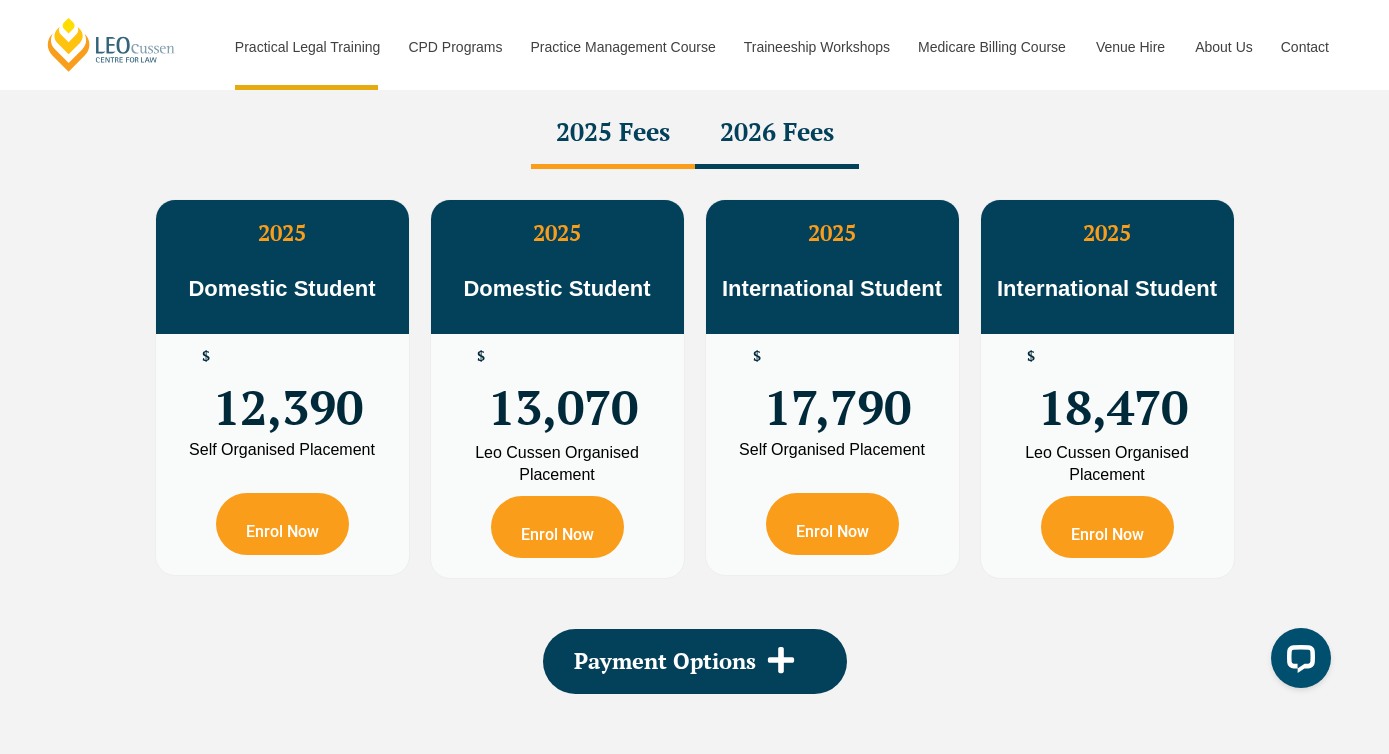 click on "2026 Fees" at bounding box center (777, 134) 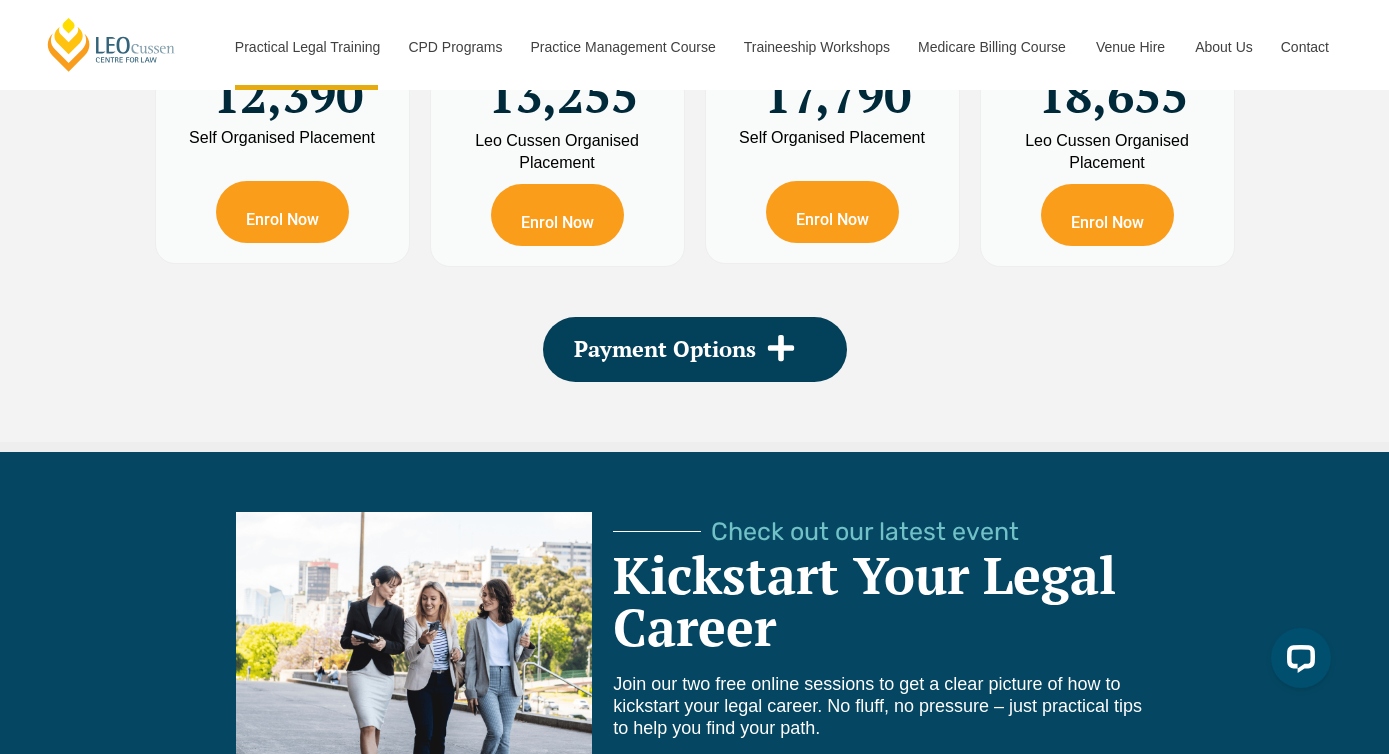 scroll, scrollTop: 3918, scrollLeft: 0, axis: vertical 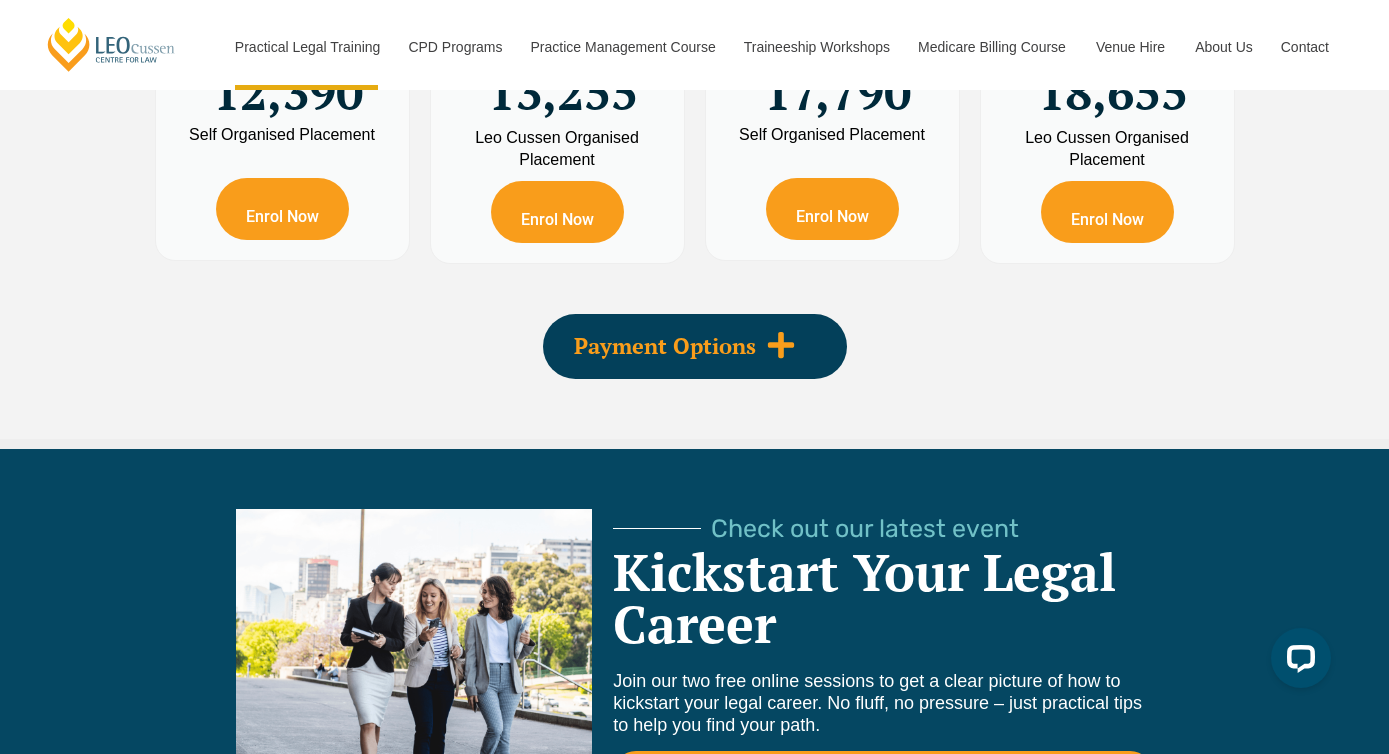 click at bounding box center (781, 346) 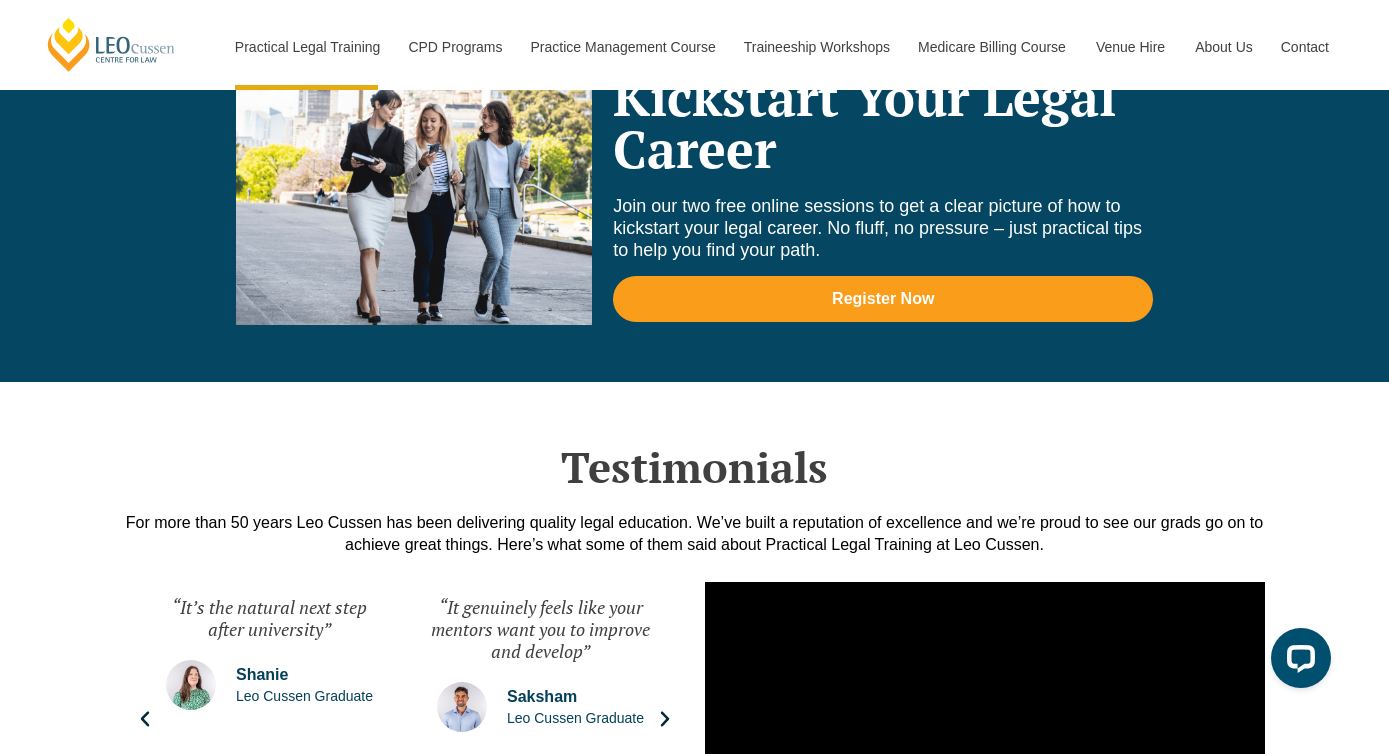 scroll, scrollTop: 4778, scrollLeft: 0, axis: vertical 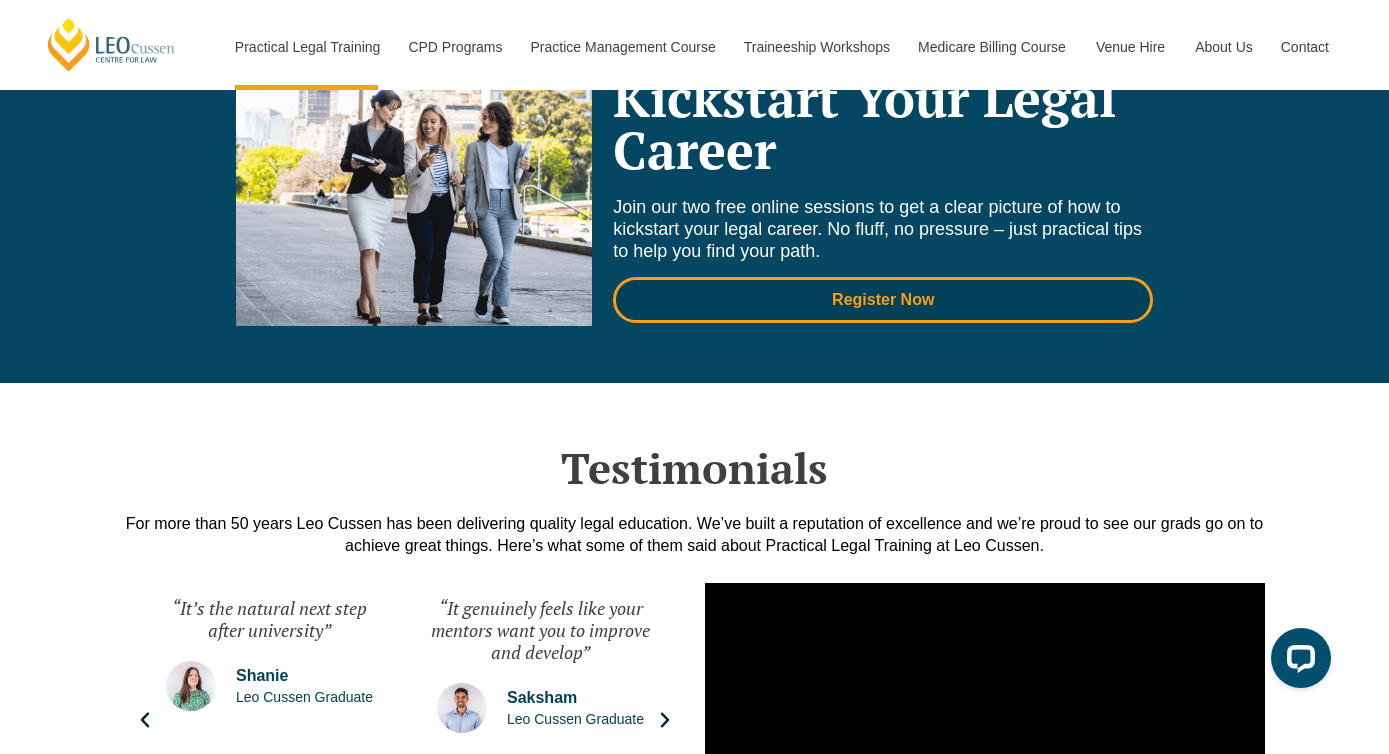 click on "Register Now" at bounding box center [883, 300] 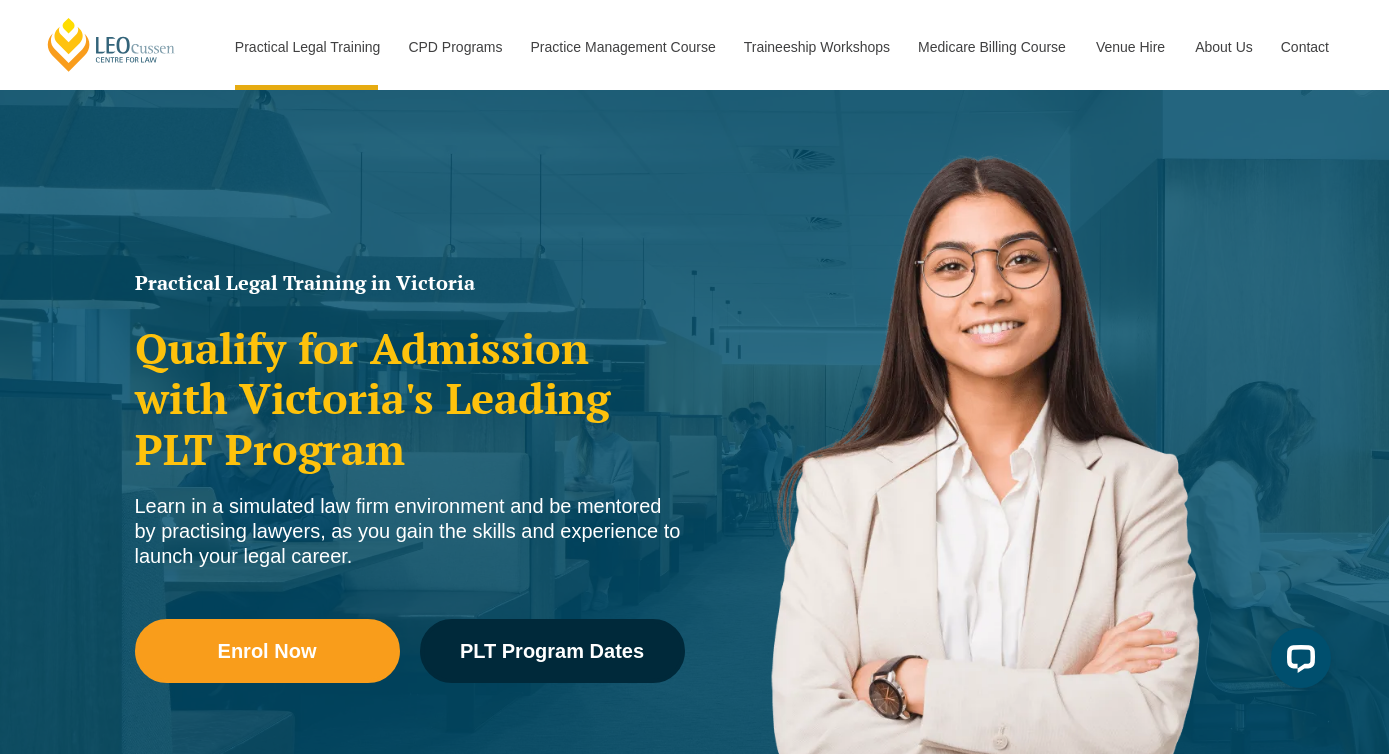 scroll, scrollTop: 0, scrollLeft: 0, axis: both 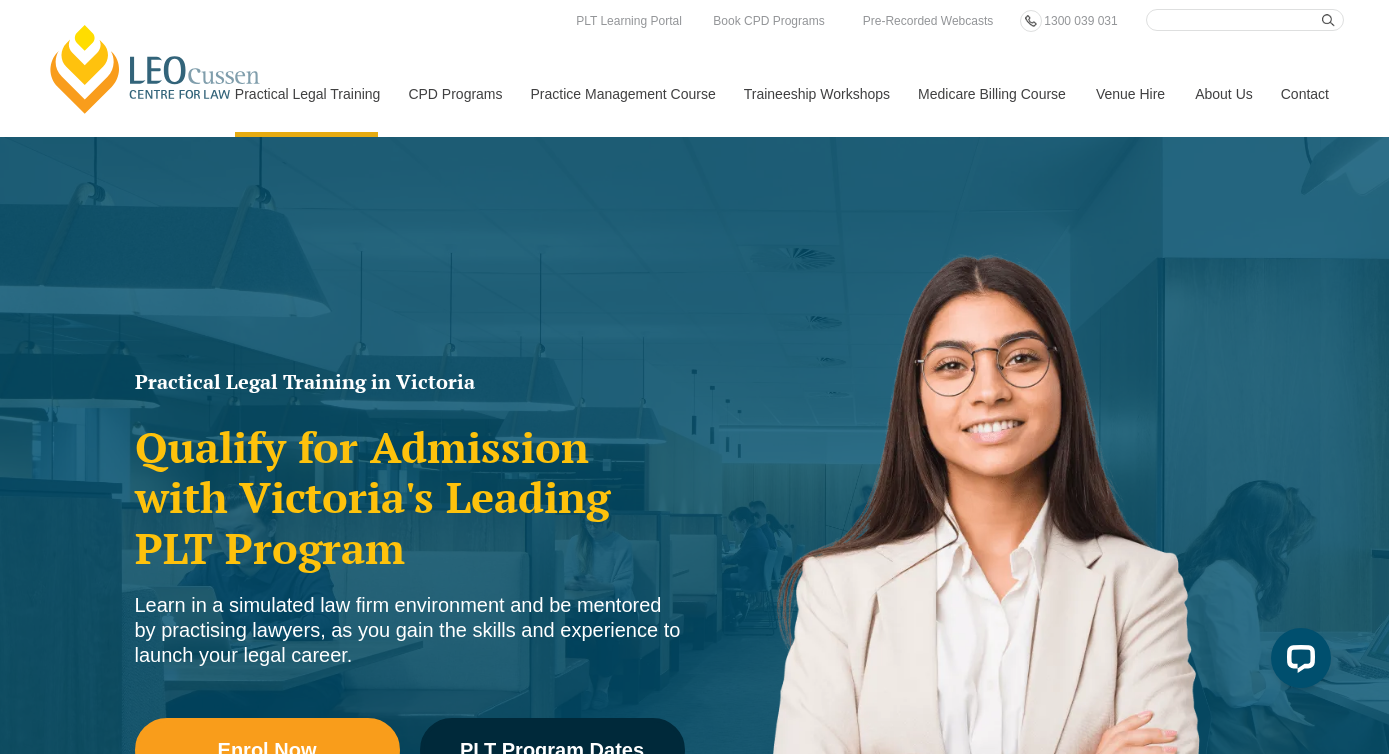 click on "Contact" at bounding box center [1305, 94] 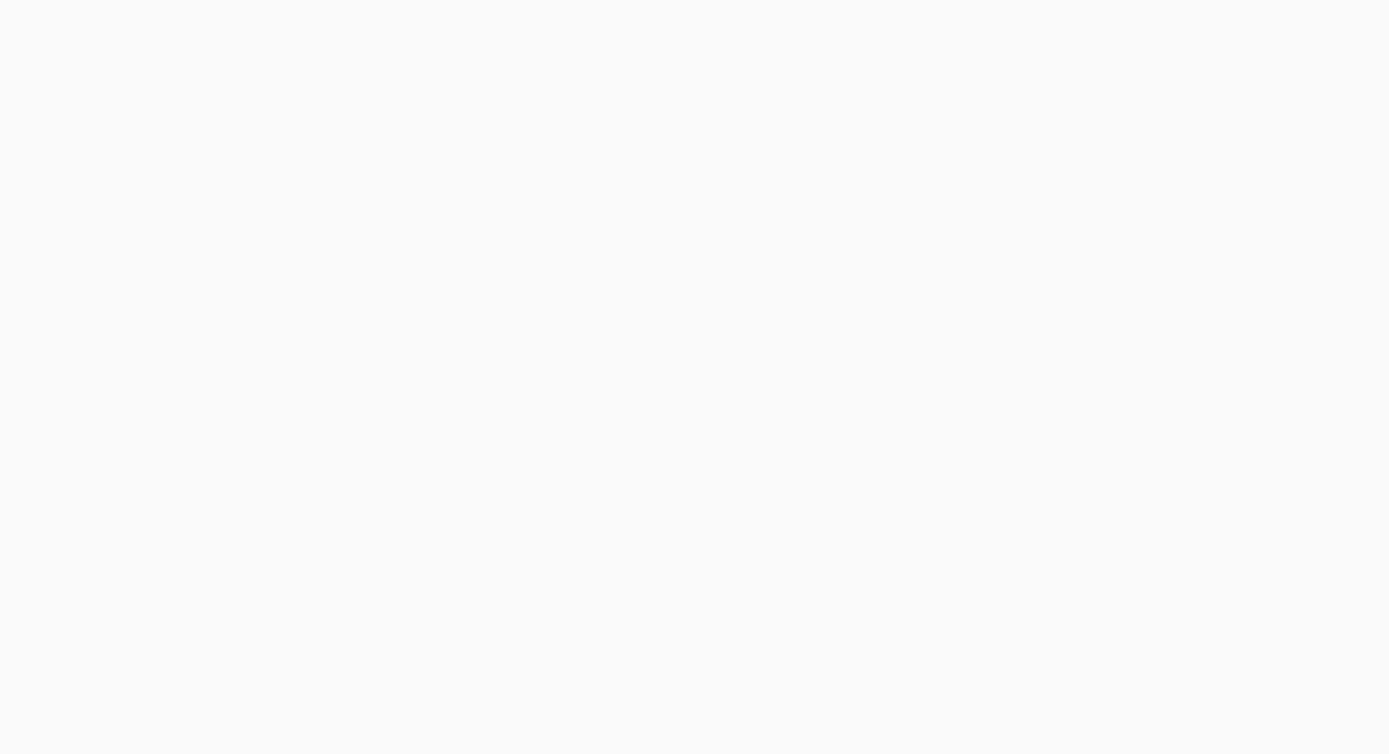 scroll, scrollTop: 224, scrollLeft: 0, axis: vertical 